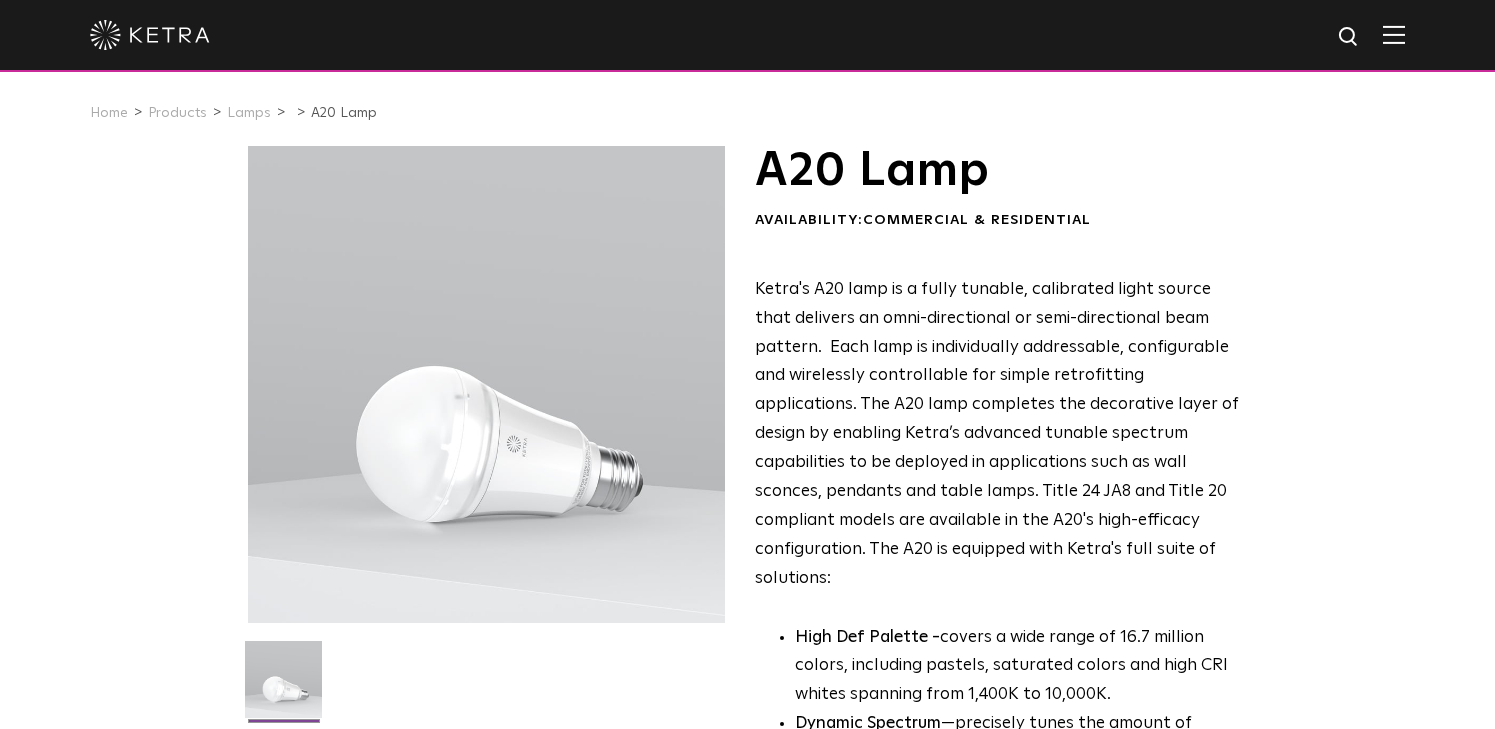 scroll, scrollTop: 0, scrollLeft: 0, axis: both 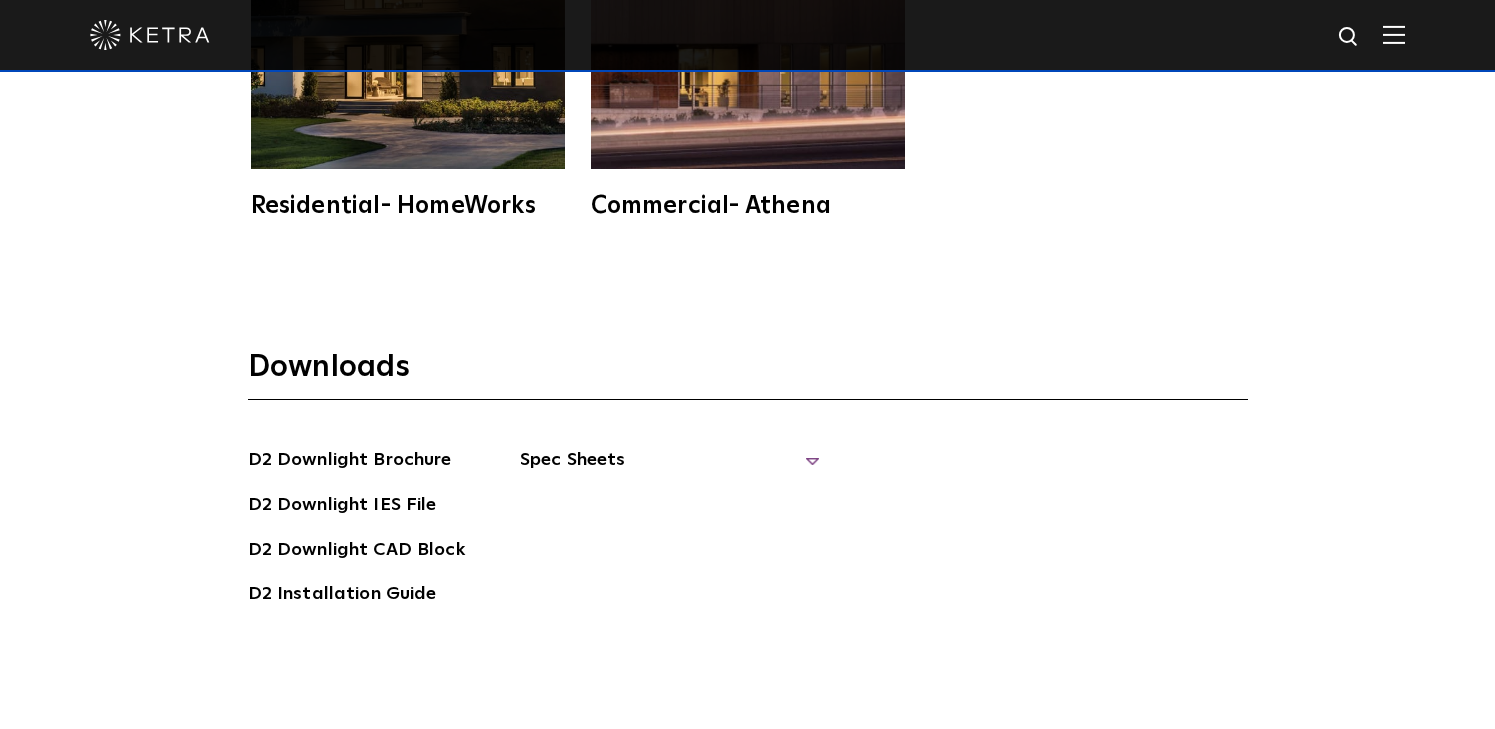 click on "Spec Sheets" at bounding box center (670, 468) 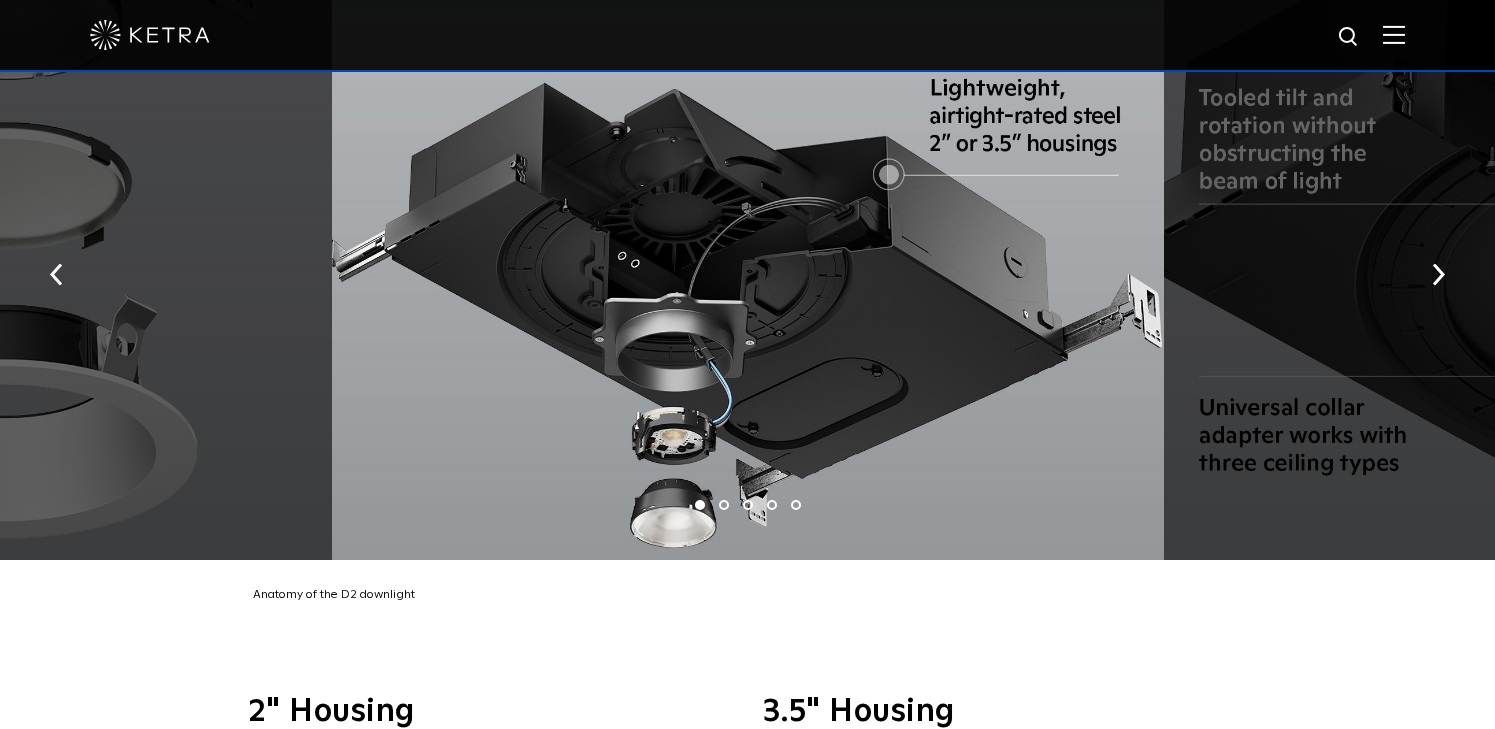 scroll, scrollTop: 3400, scrollLeft: 0, axis: vertical 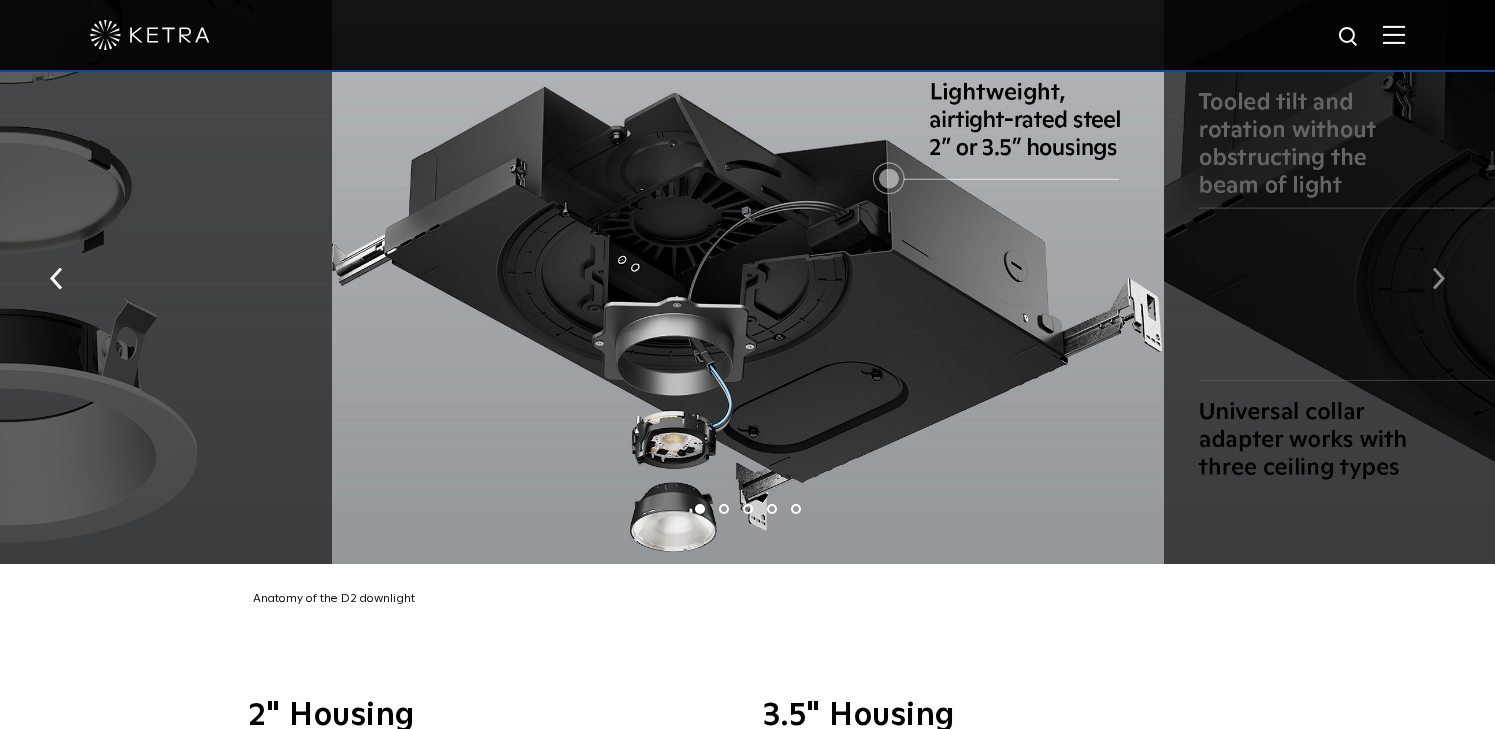 click at bounding box center (1438, 279) 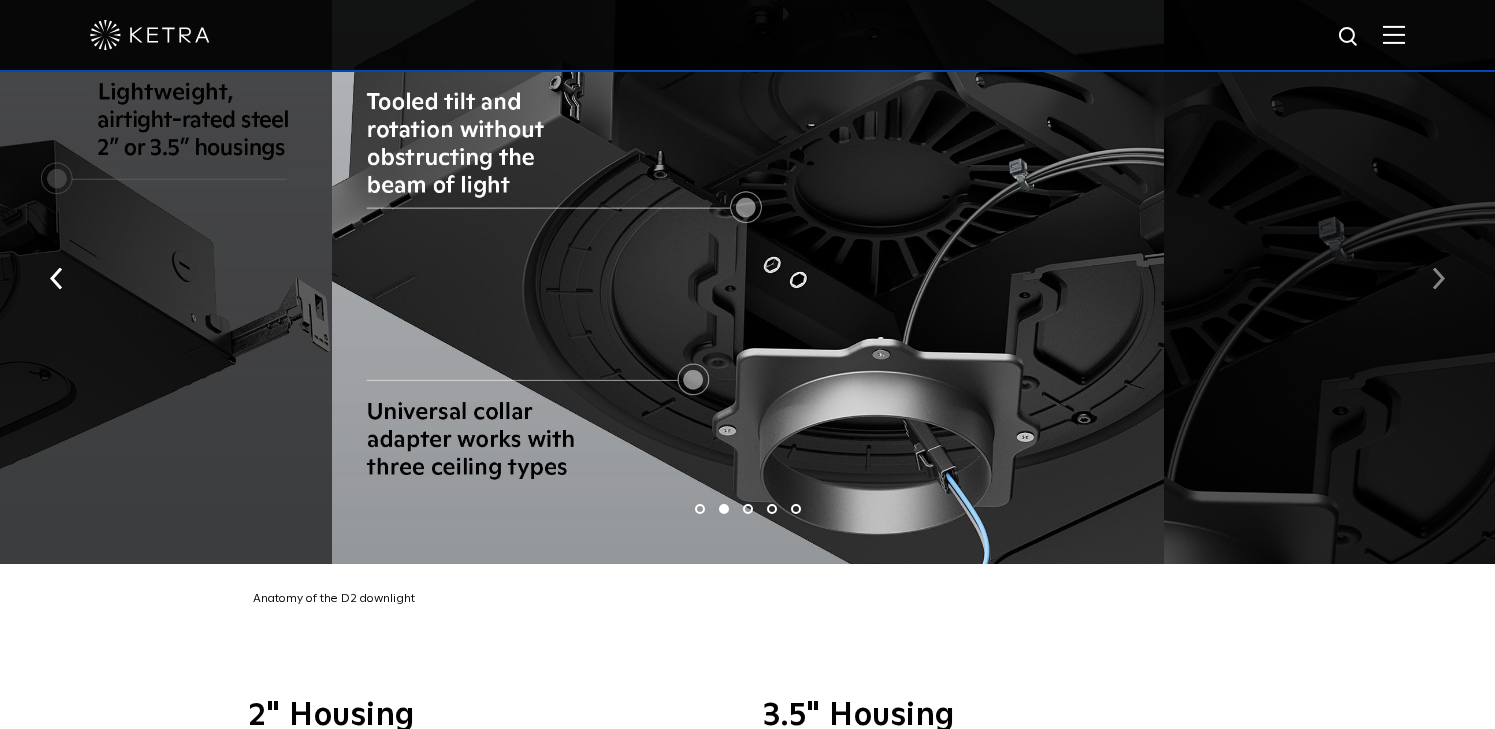 click at bounding box center [1438, 279] 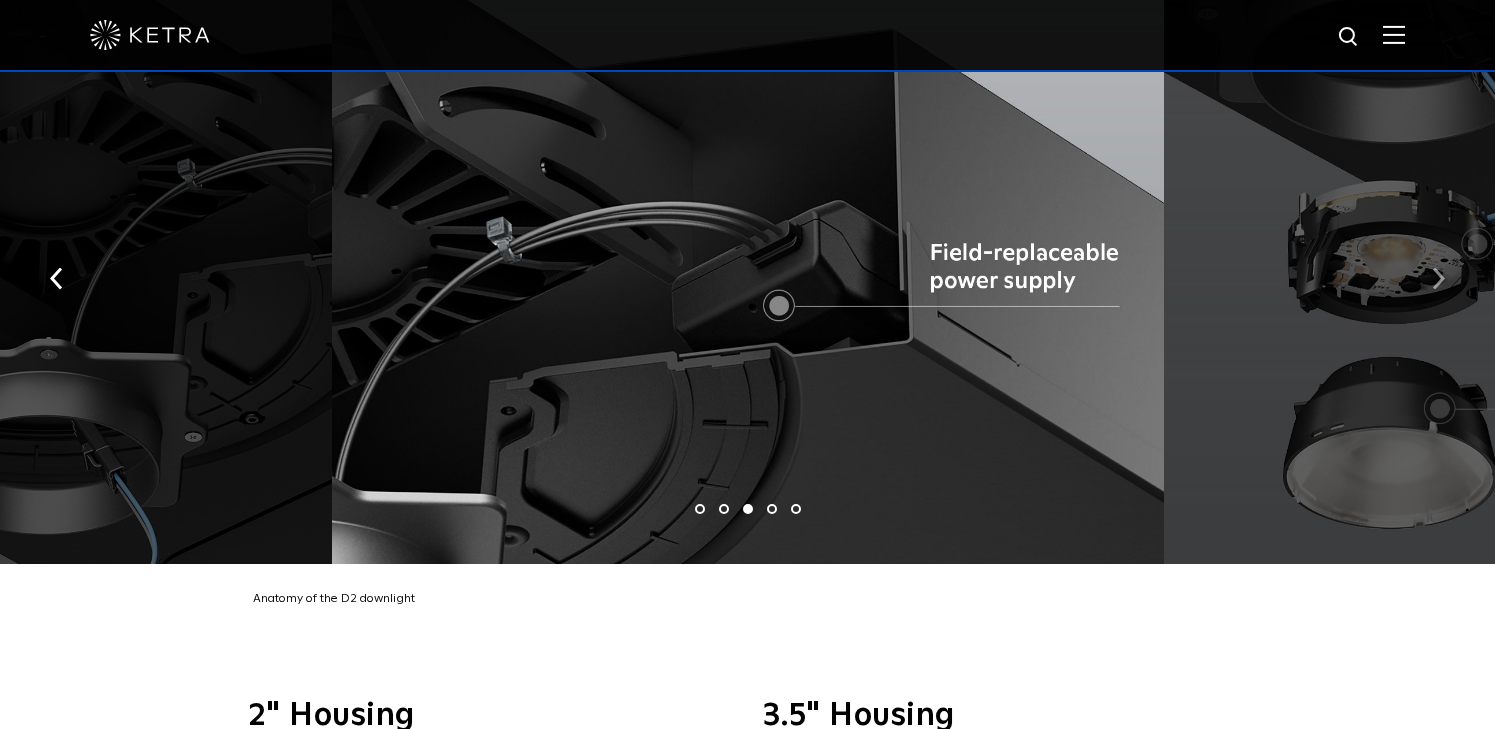 click at bounding box center (1438, 279) 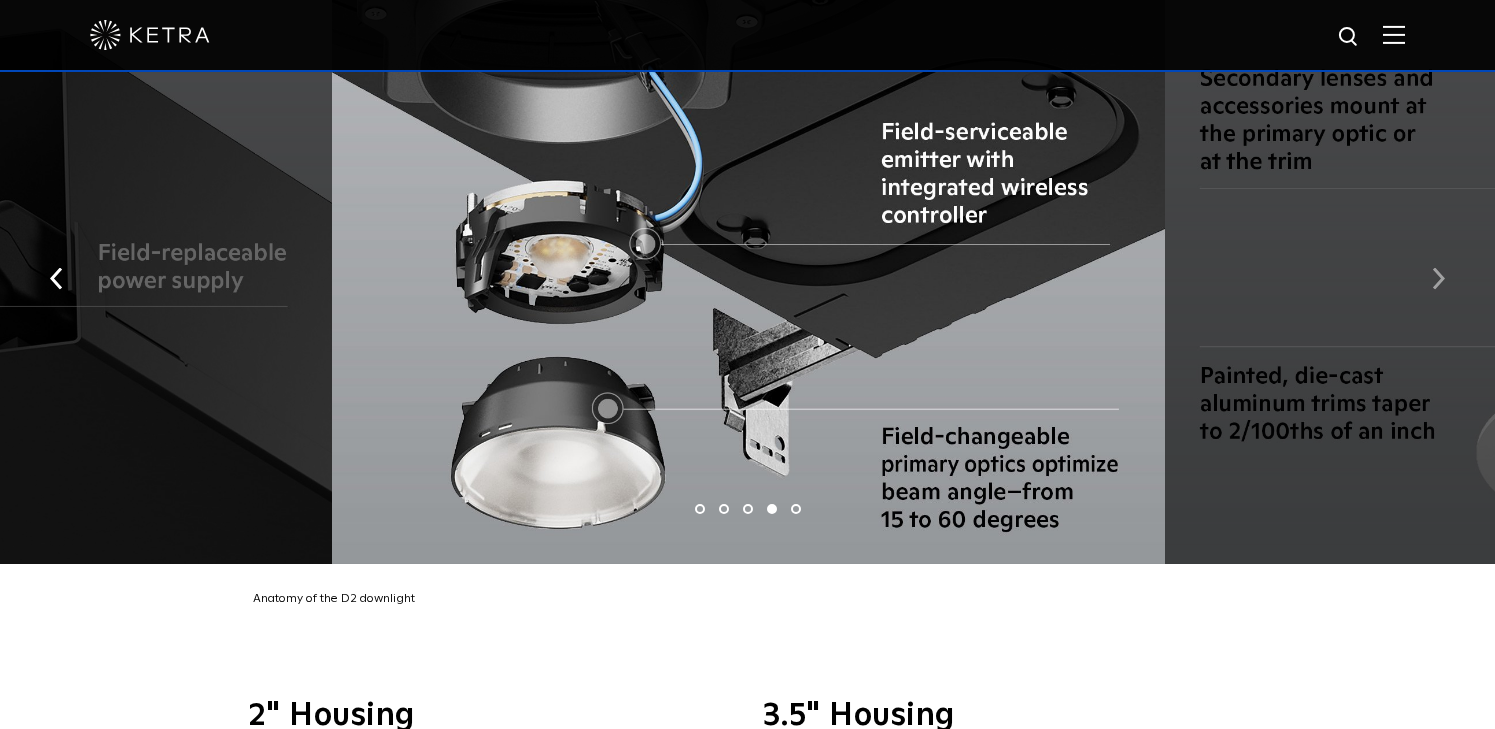 click at bounding box center [1438, 279] 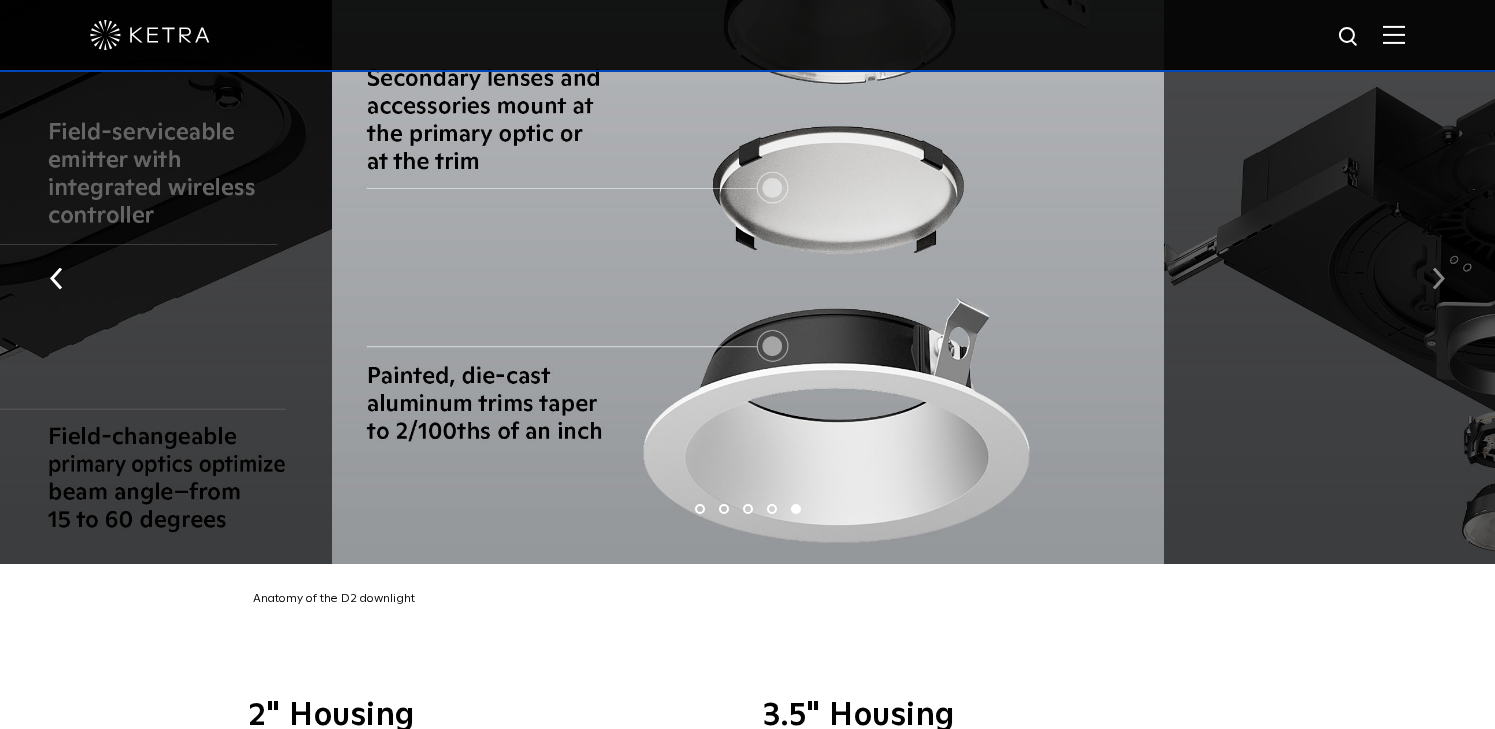 click at bounding box center (1438, 279) 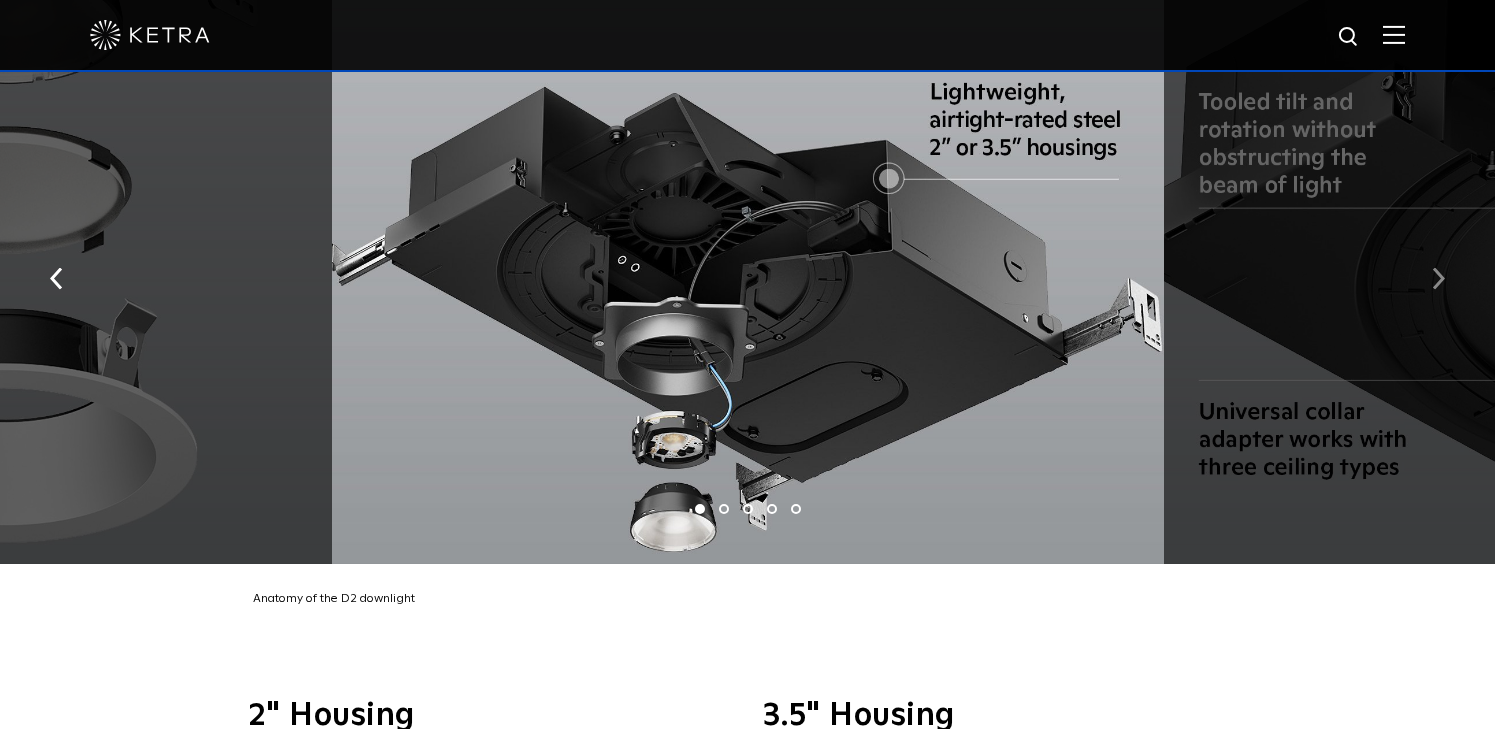 click at bounding box center [1438, 279] 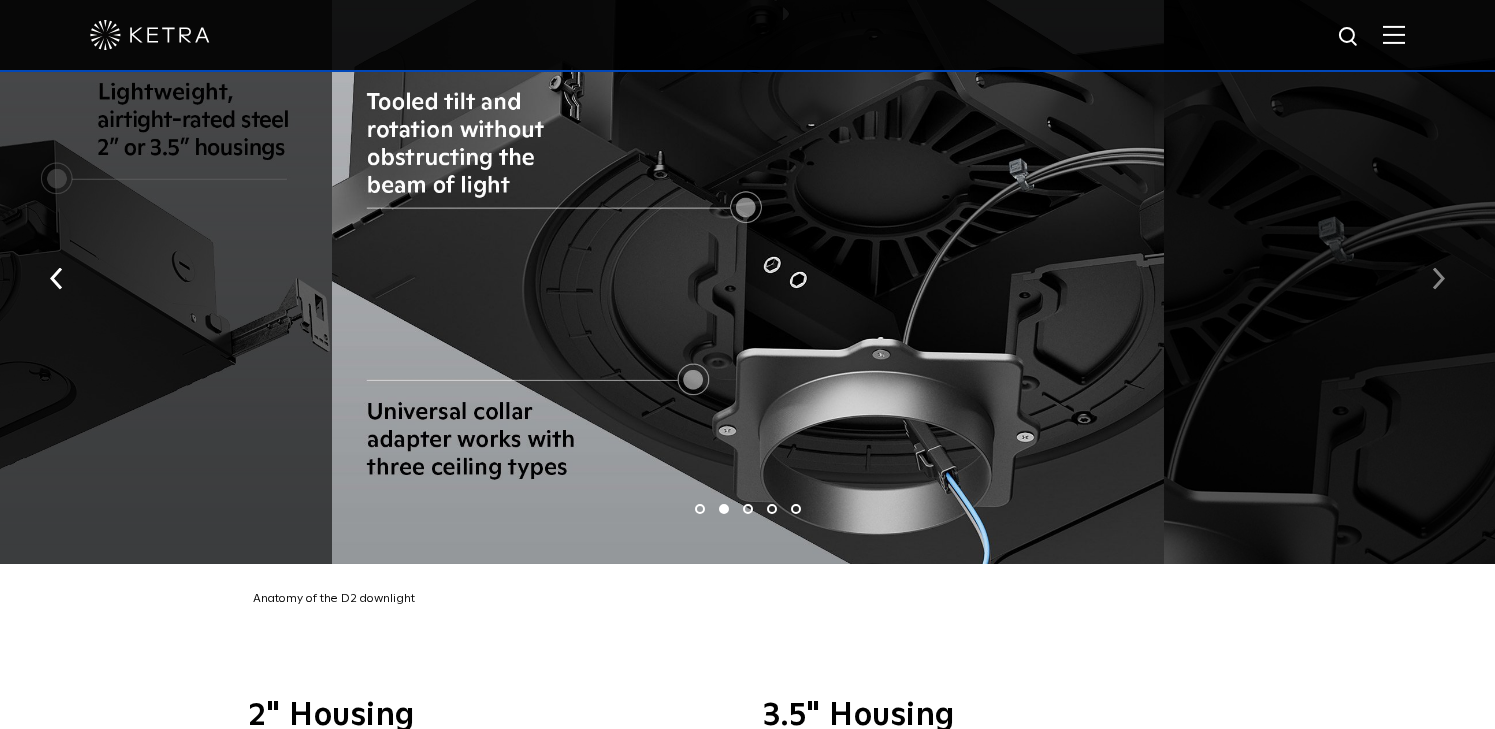 click at bounding box center [1438, 279] 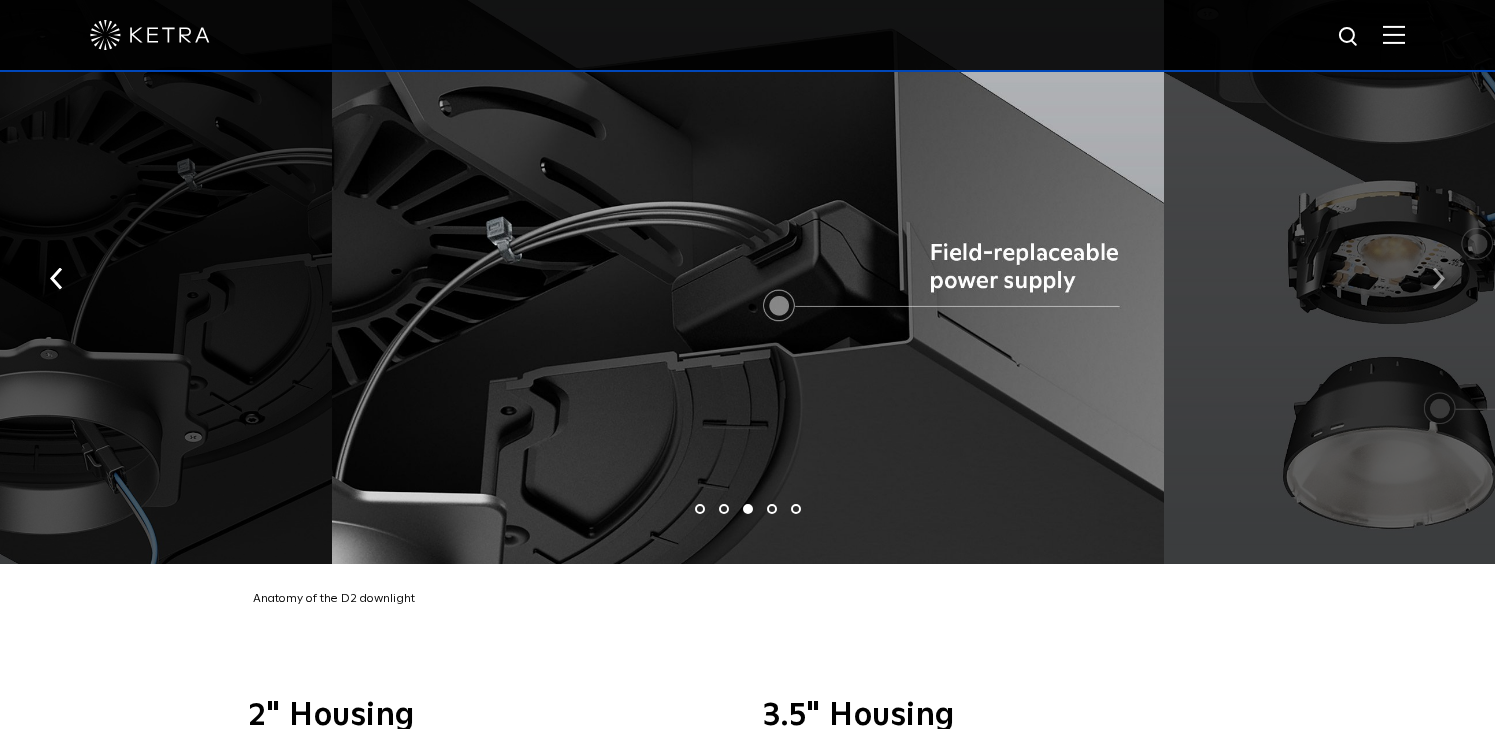 click at bounding box center [1438, 279] 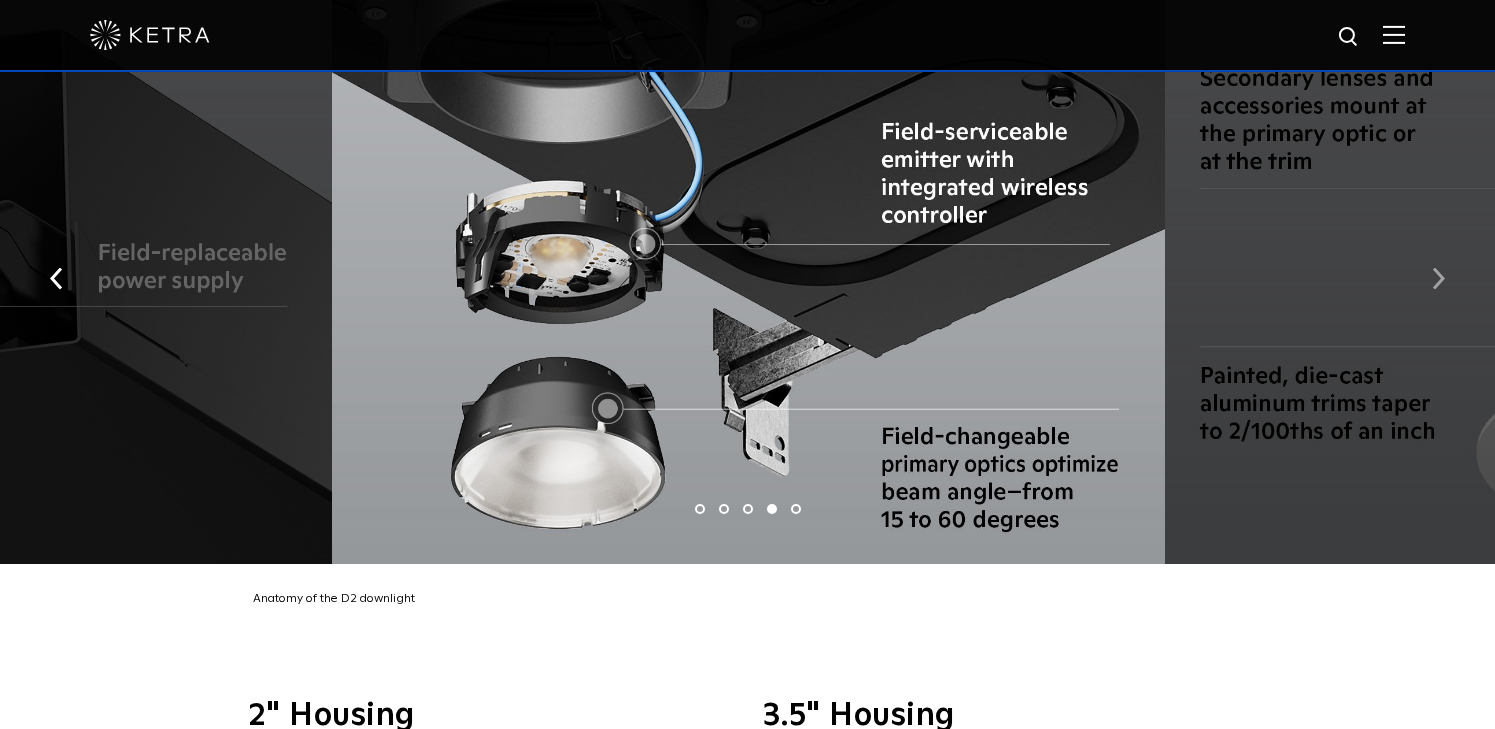 click at bounding box center (1438, 279) 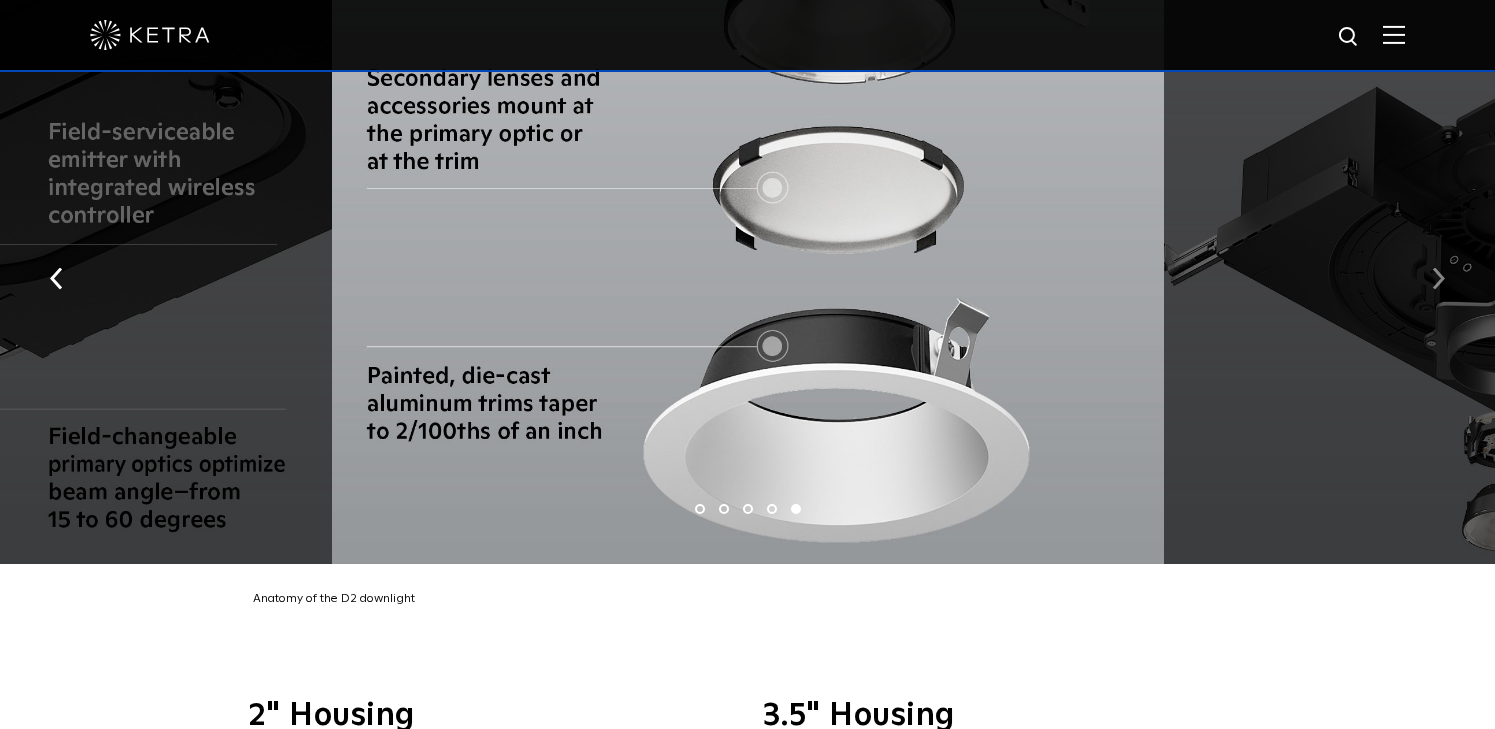 click at bounding box center (1438, 279) 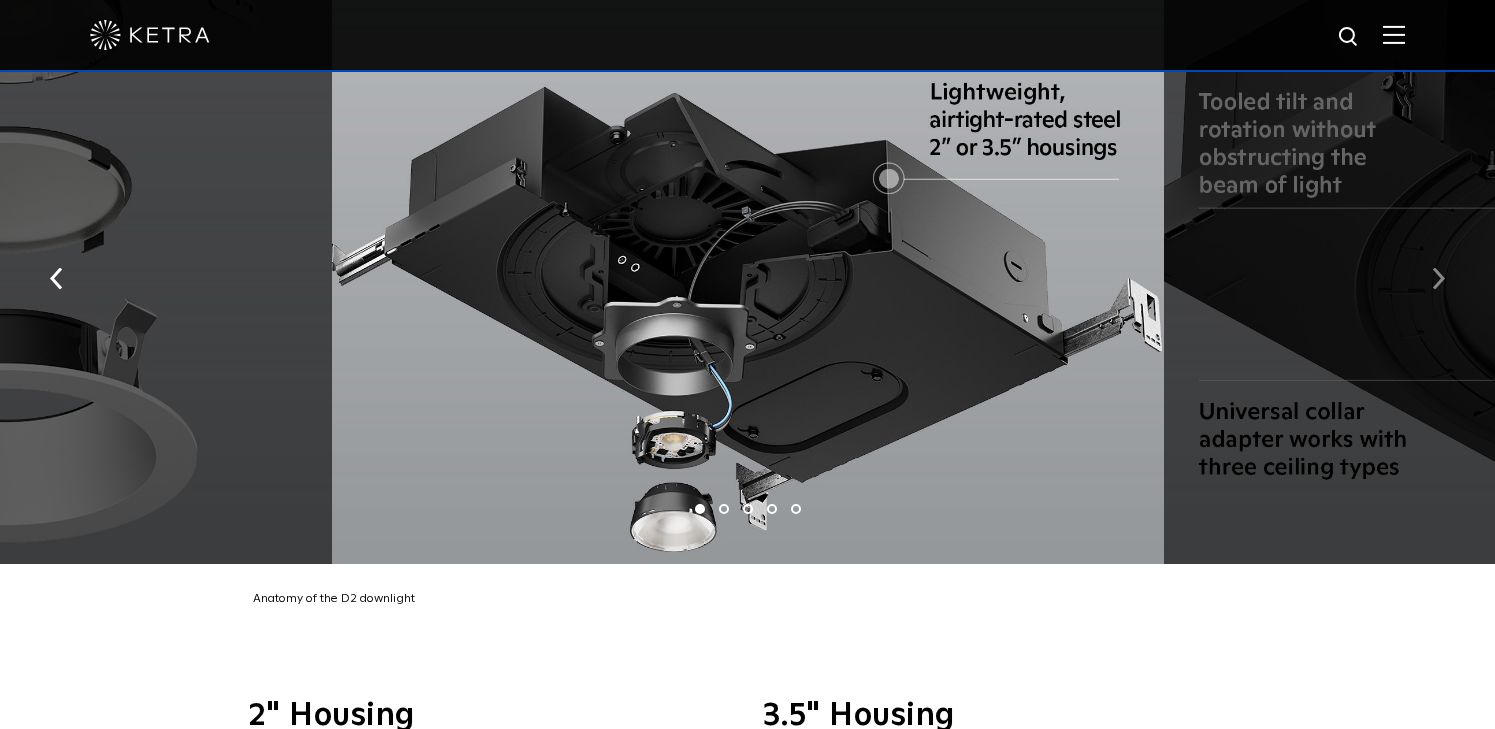 click at bounding box center (1438, 279) 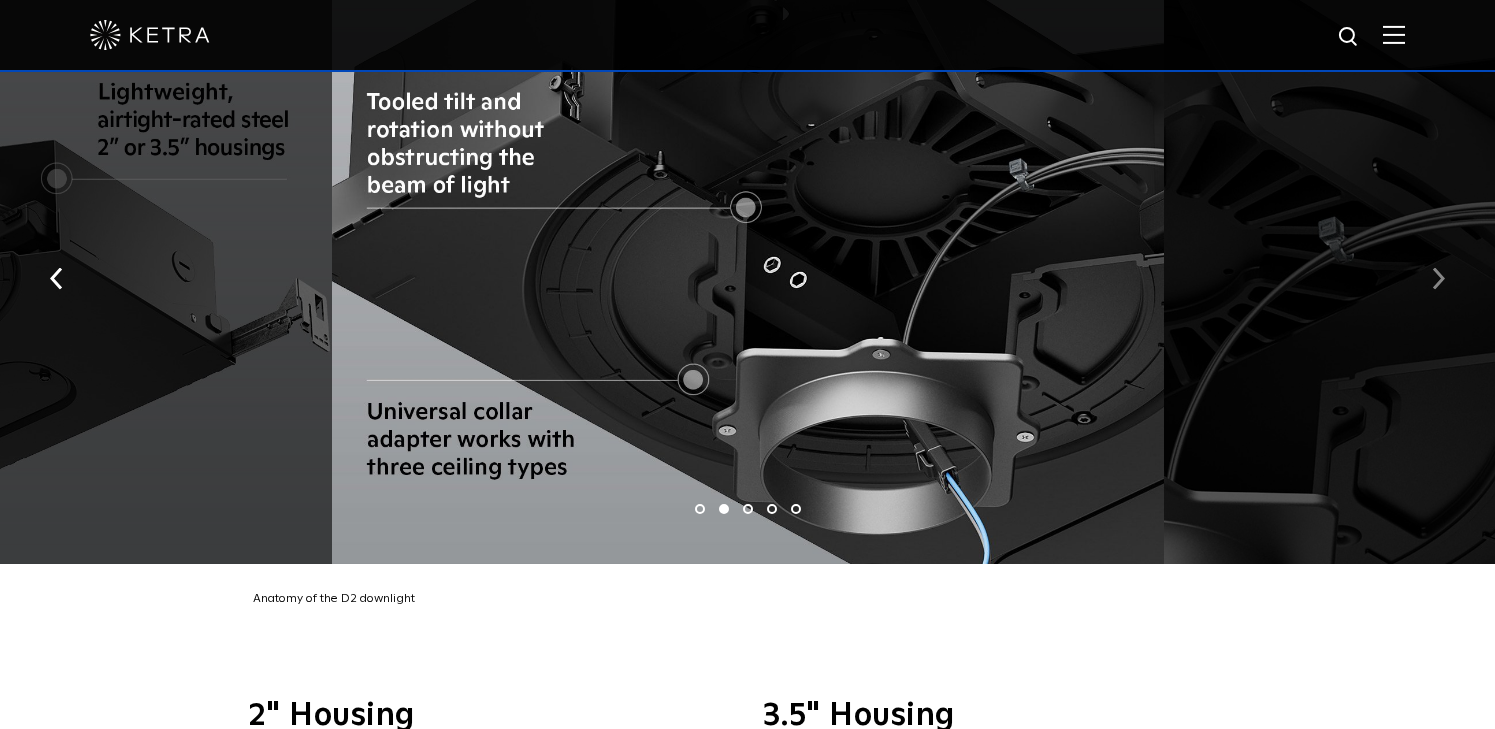 click at bounding box center [1438, 279] 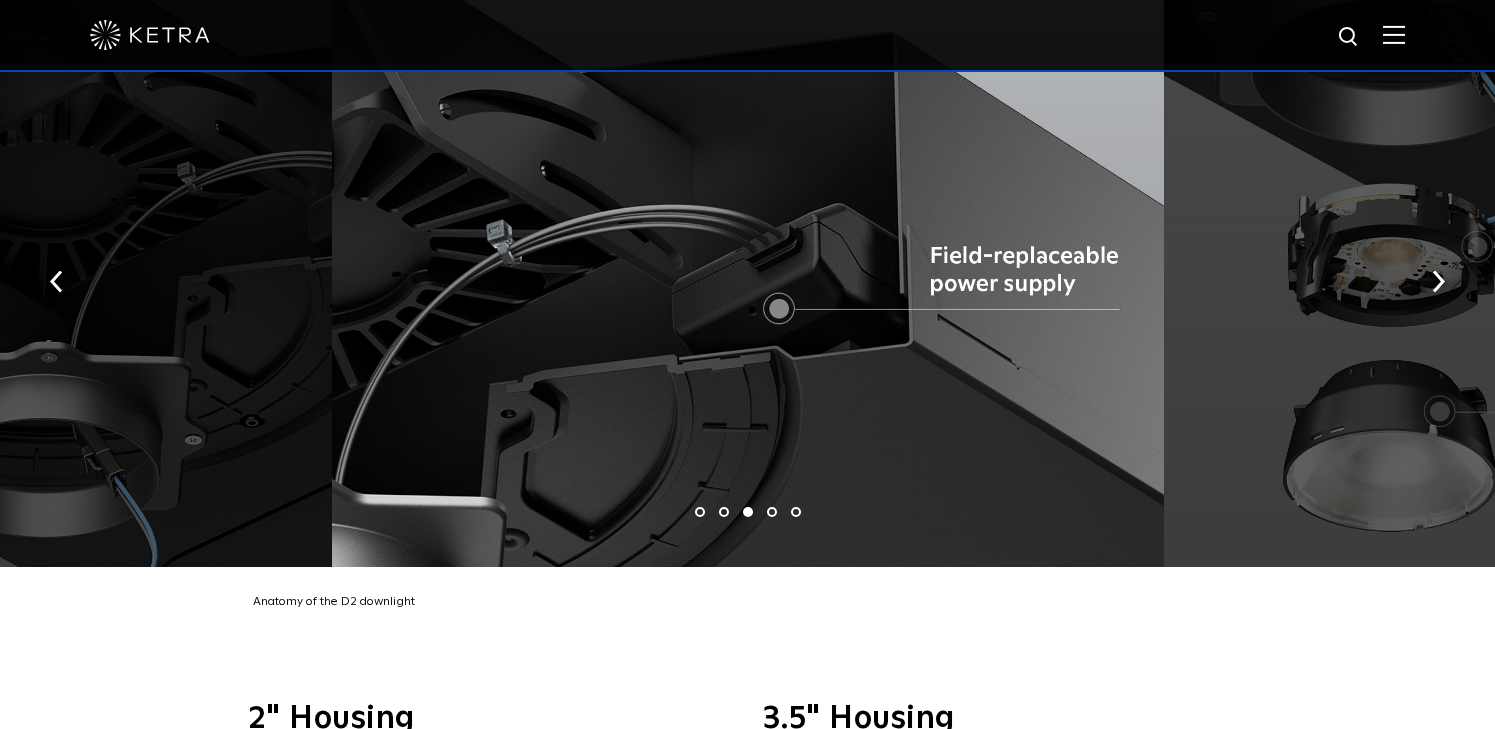 scroll, scrollTop: 3400, scrollLeft: 0, axis: vertical 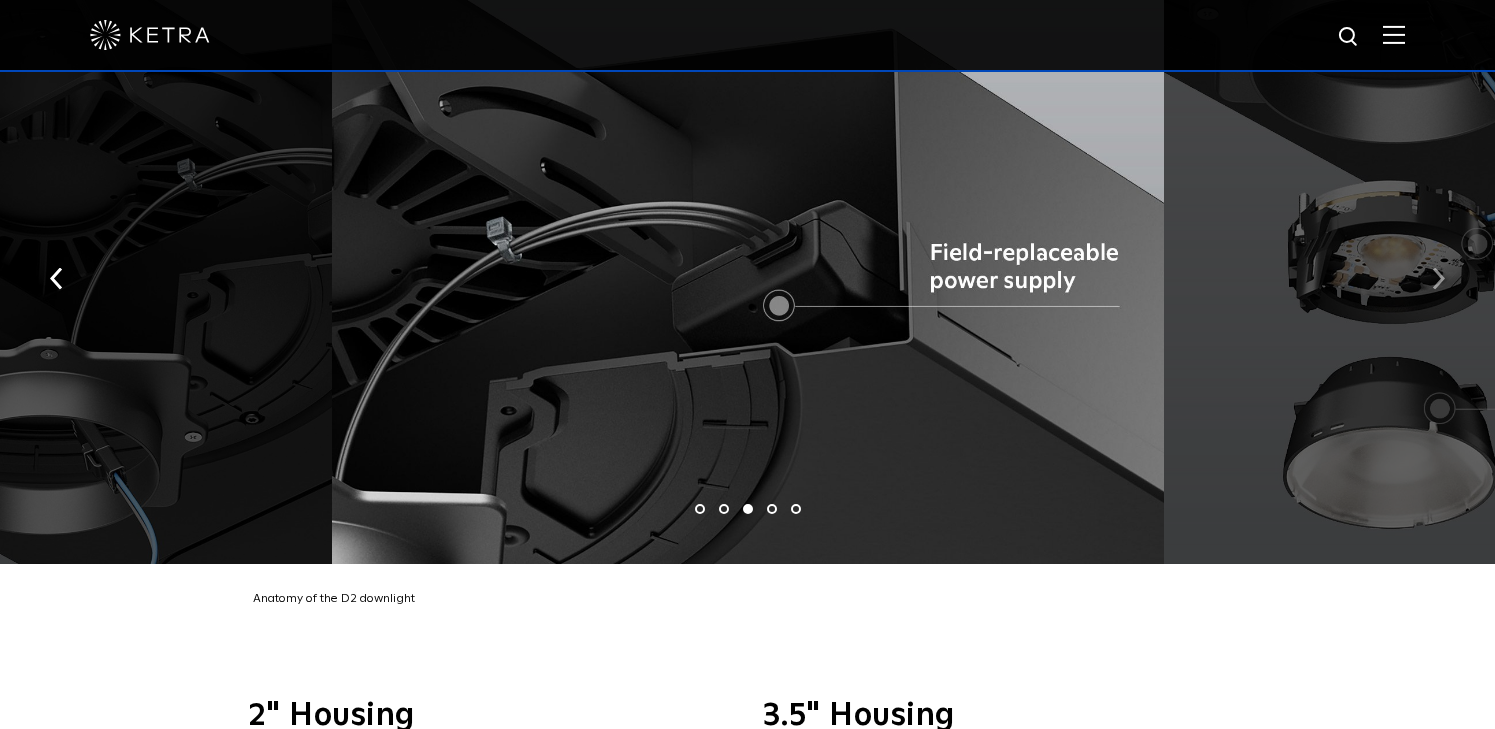 click at bounding box center (1438, 277) 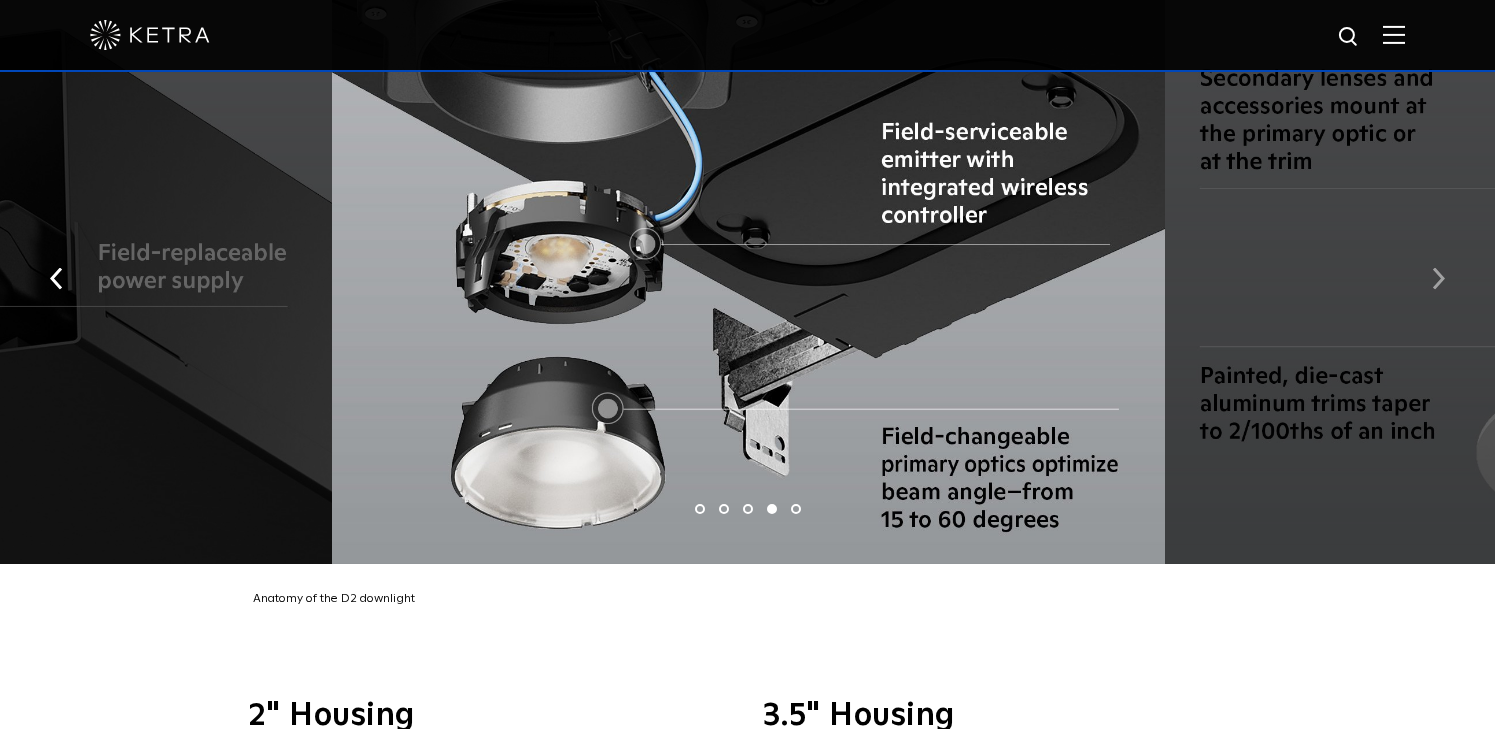 click at bounding box center [1438, 279] 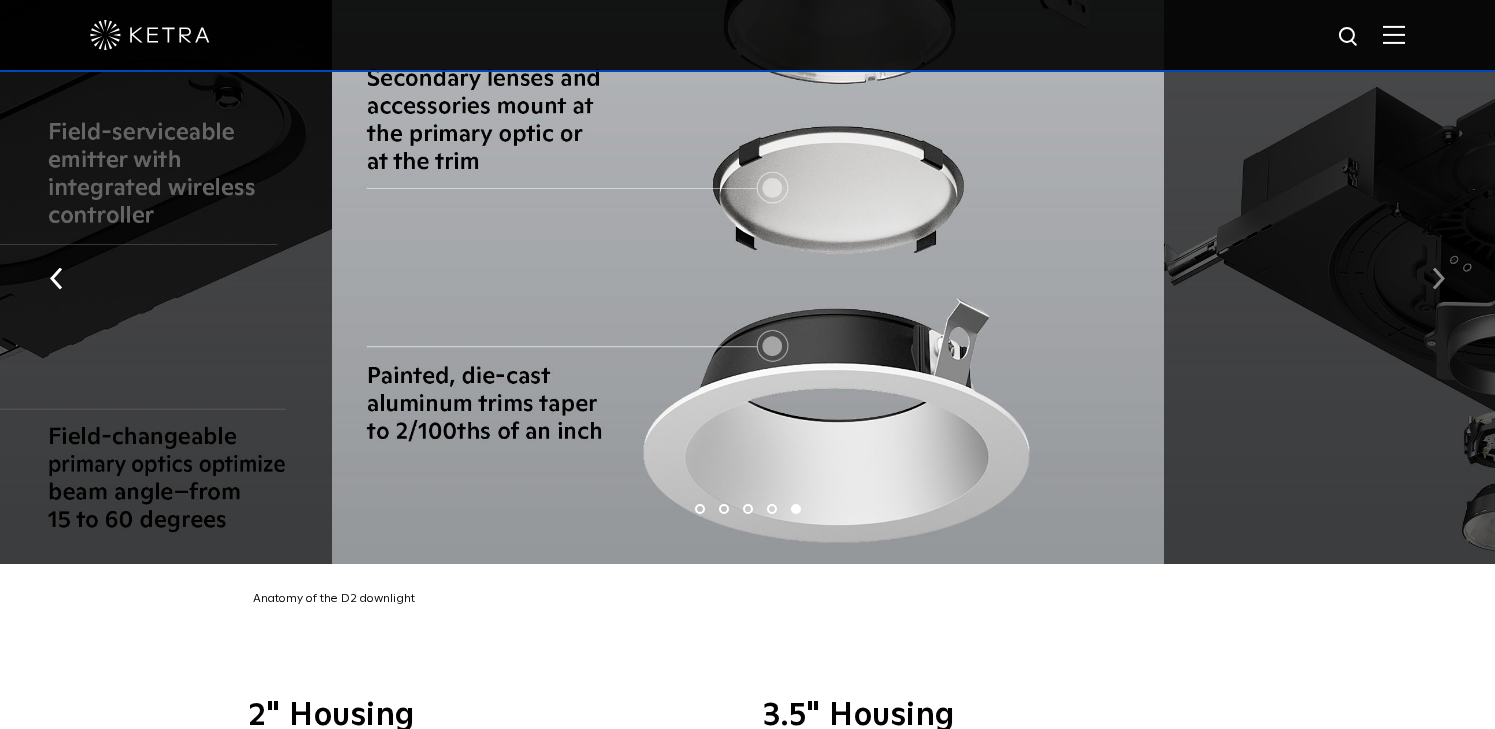 click at bounding box center [1438, 279] 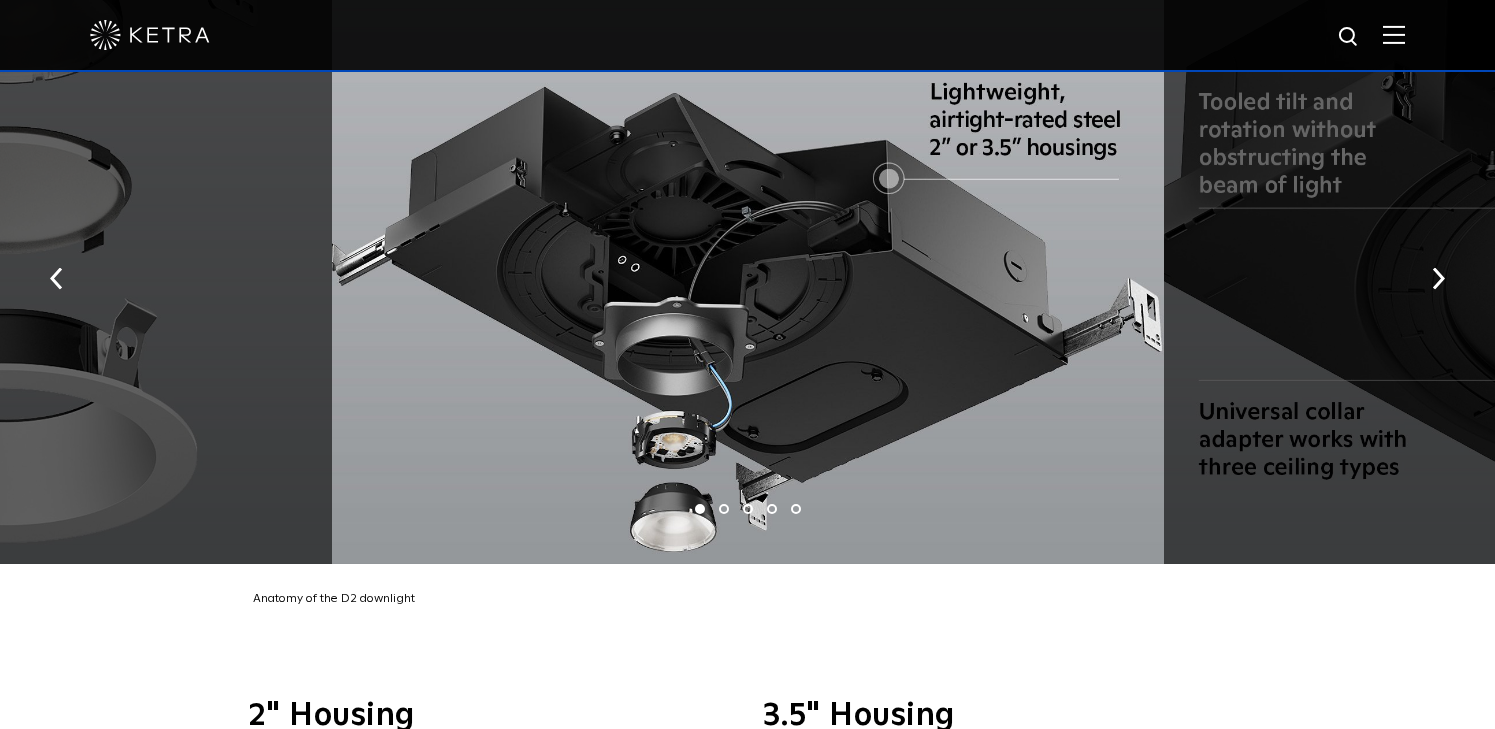 click at bounding box center [1394, 34] 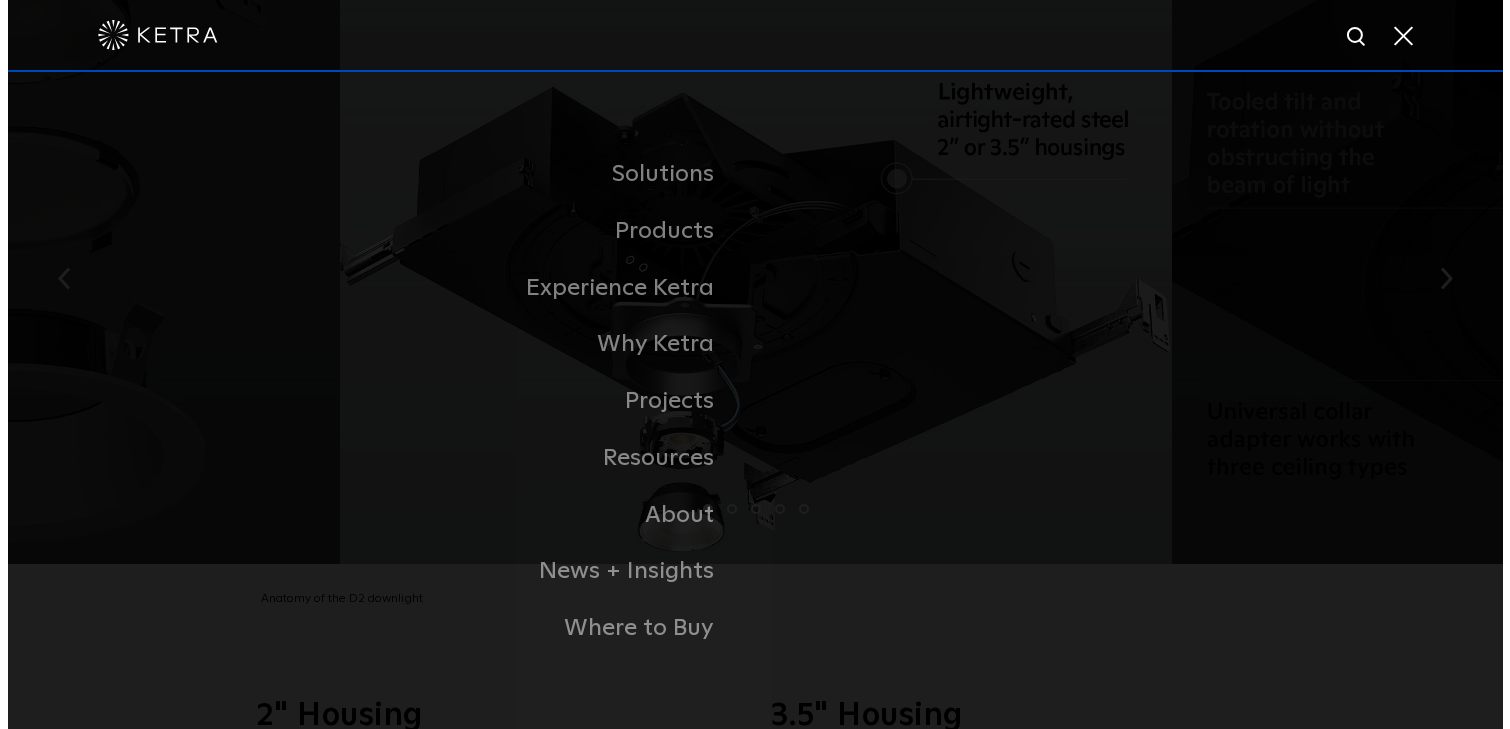 scroll, scrollTop: 3409, scrollLeft: 0, axis: vertical 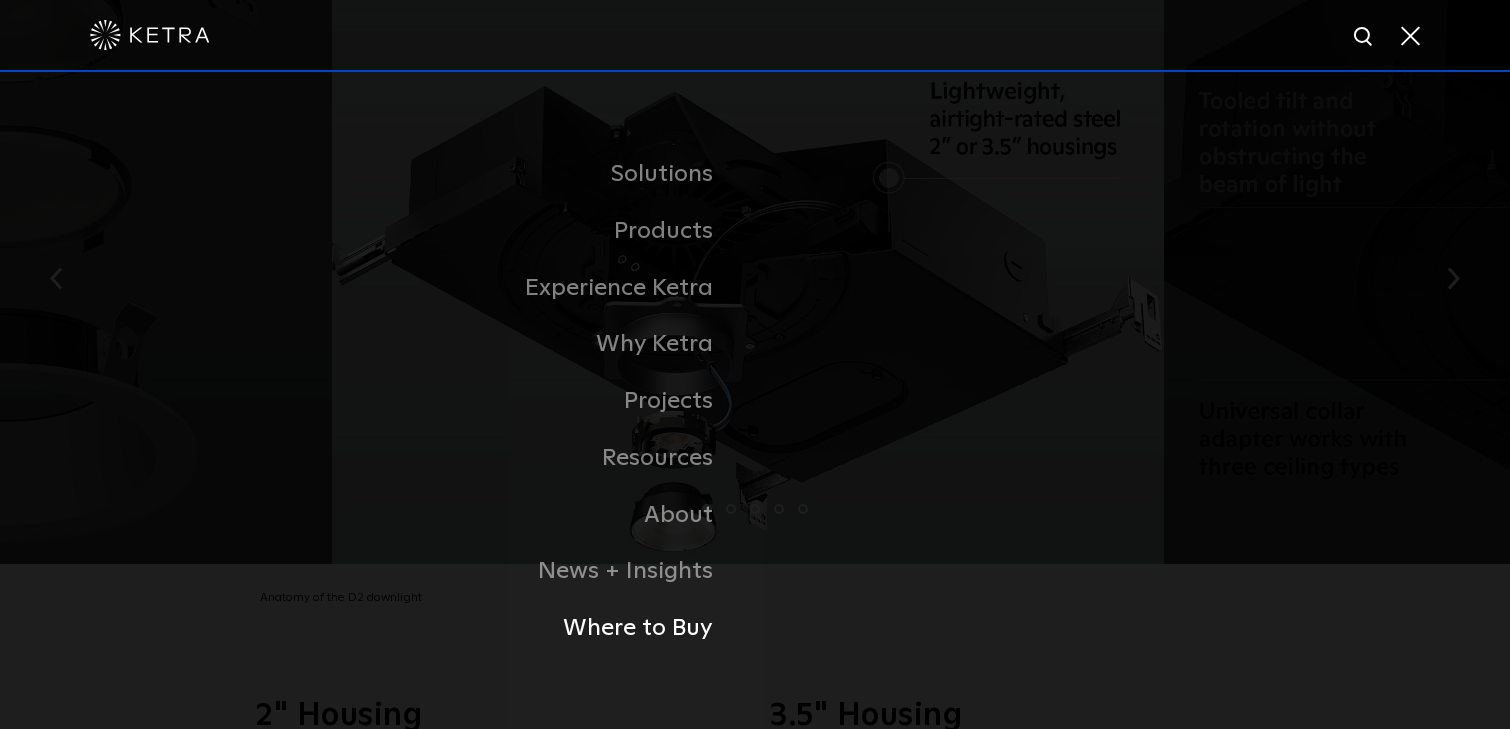 click on "Where to Buy" at bounding box center (505, 628) 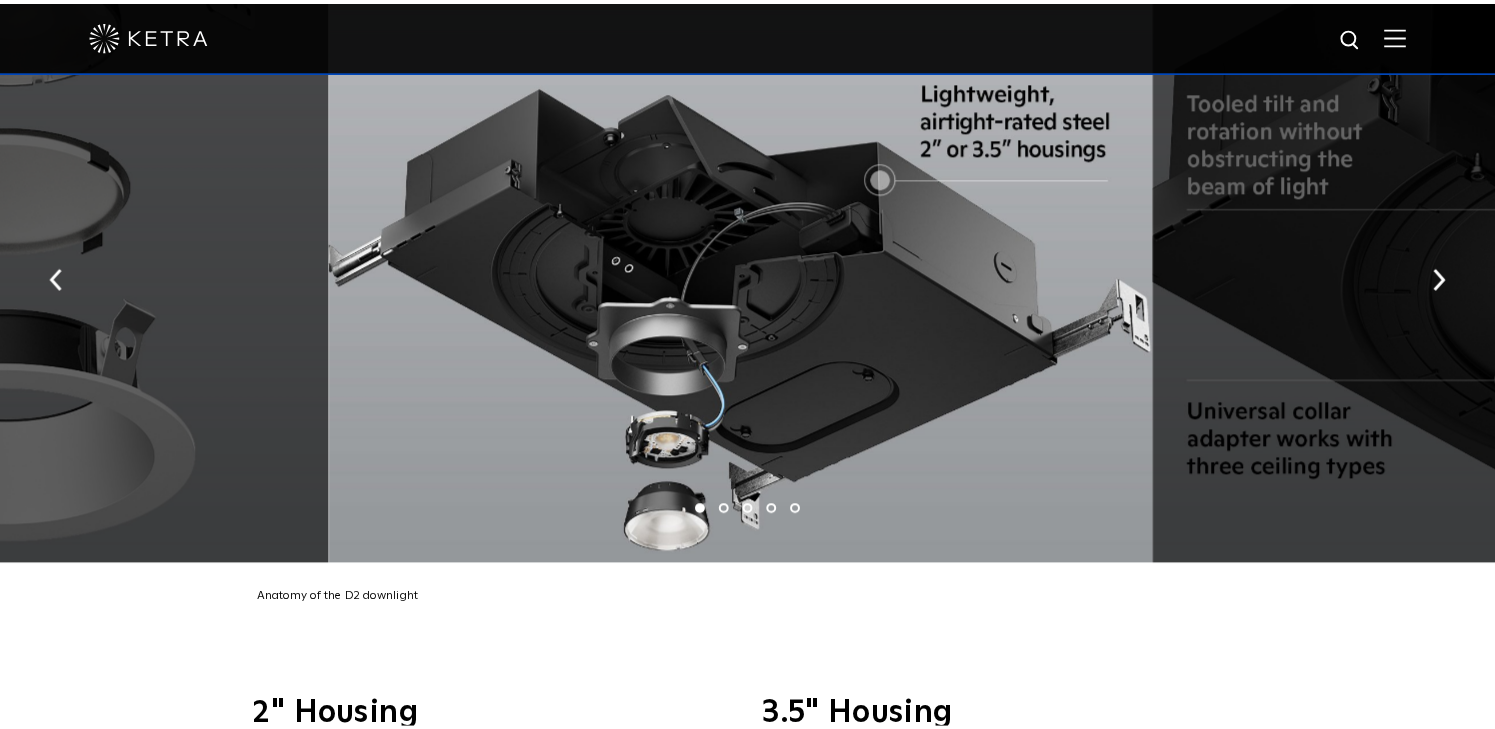 scroll, scrollTop: 3400, scrollLeft: 0, axis: vertical 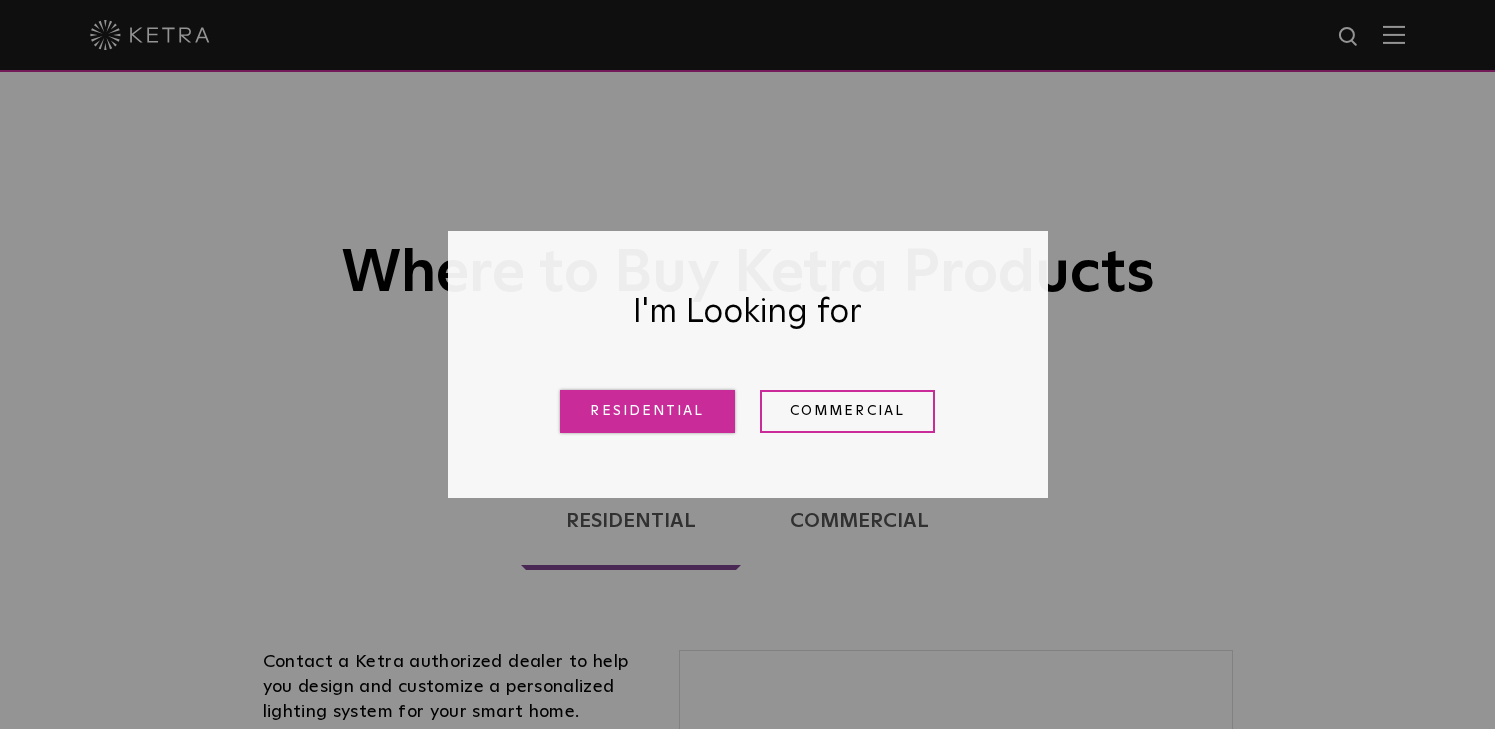click on "Residential" at bounding box center [647, 411] 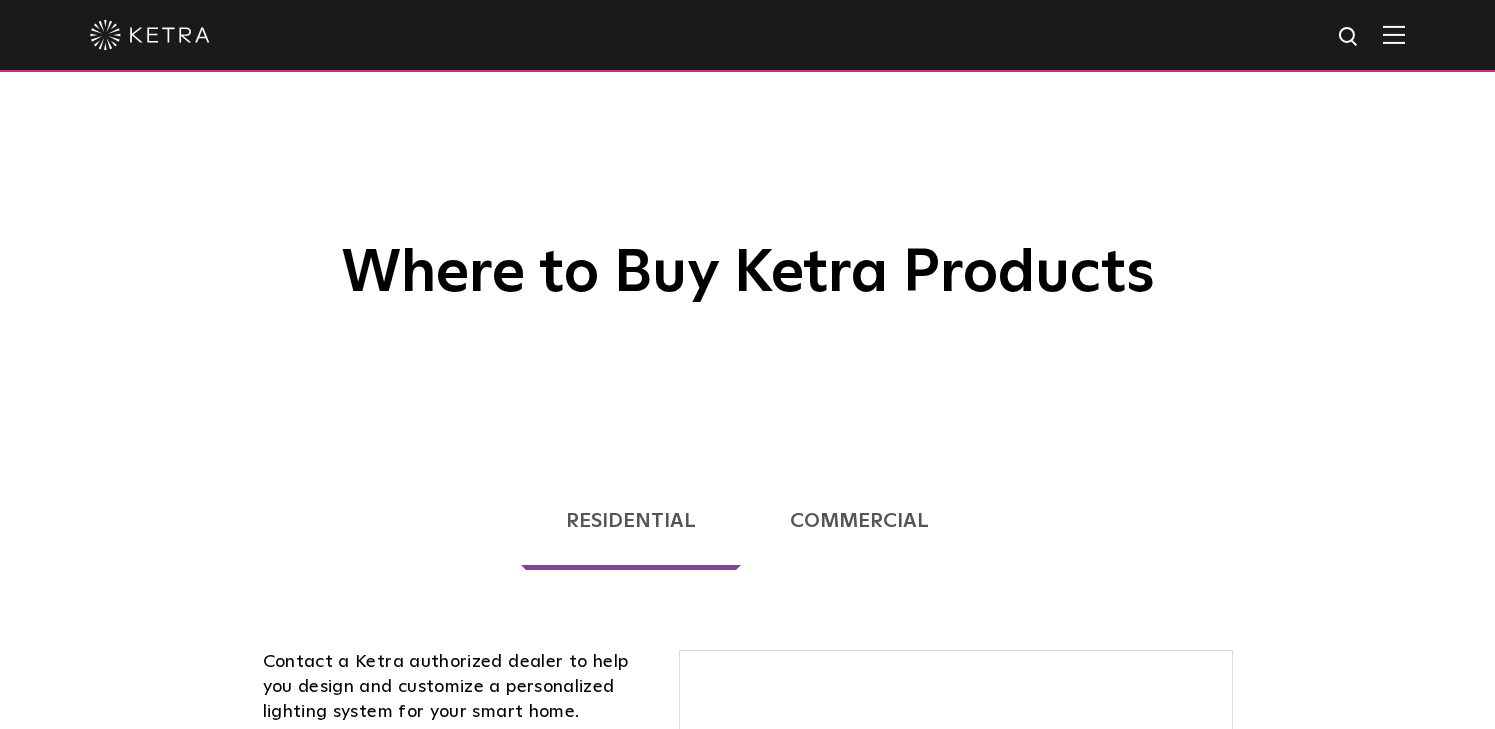 scroll, scrollTop: 510, scrollLeft: 0, axis: vertical 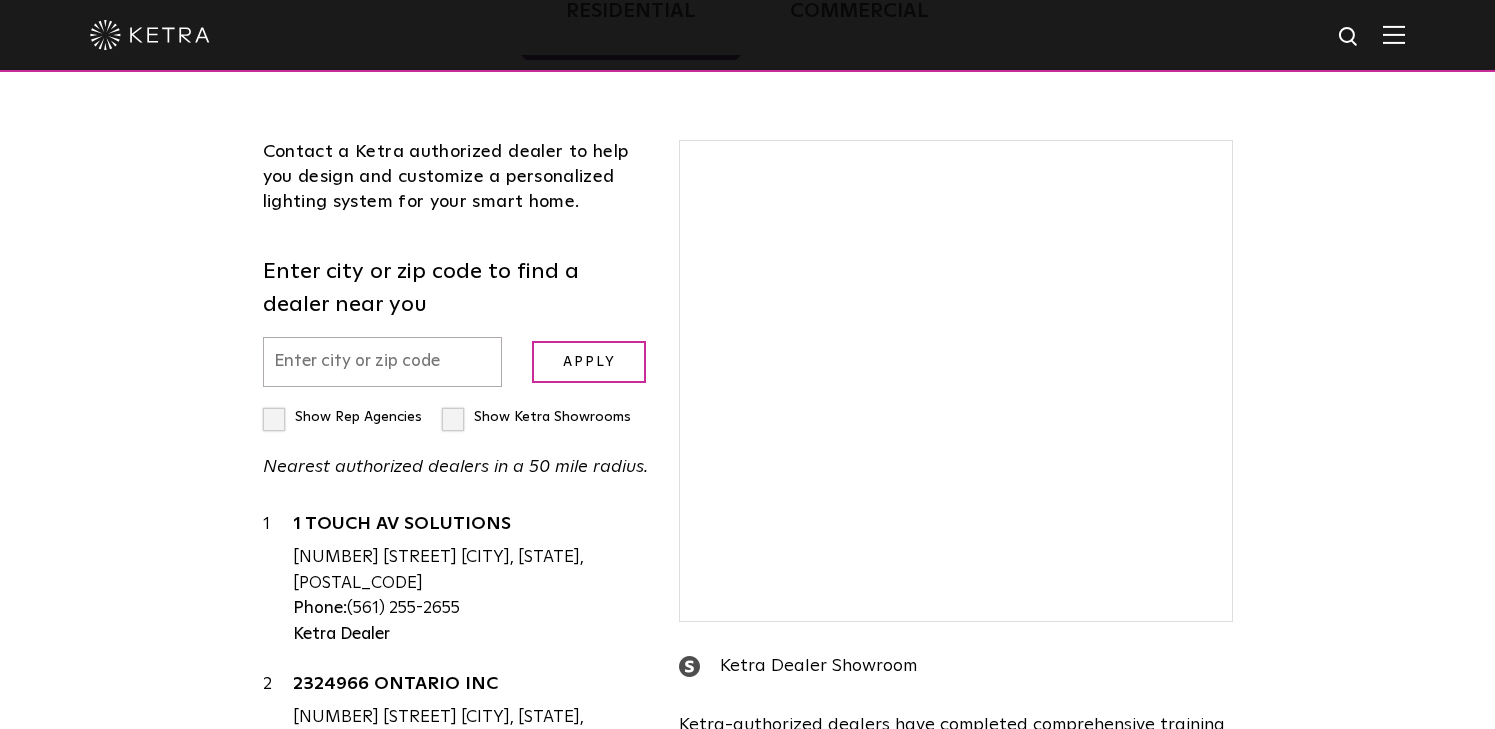 click at bounding box center [383, 362] 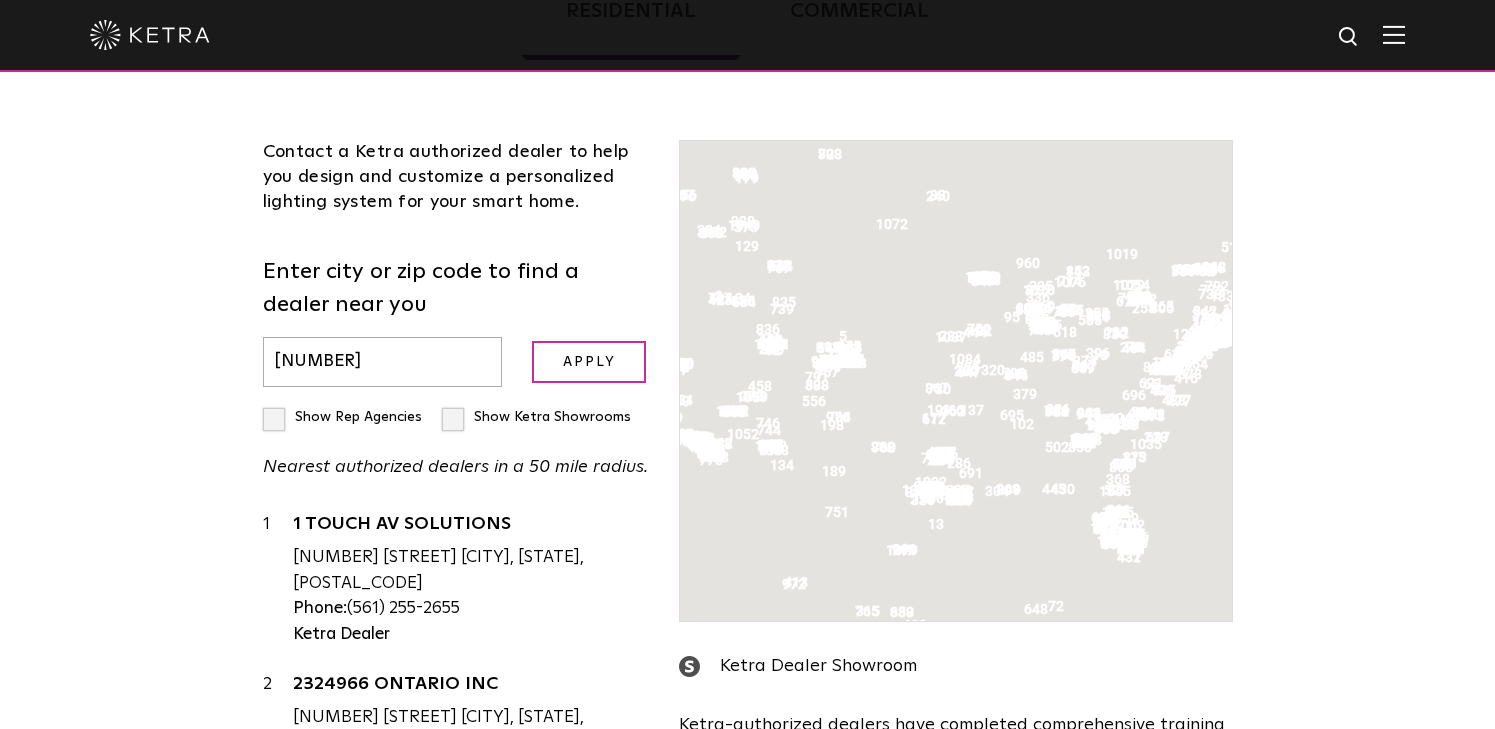 scroll, scrollTop: 100, scrollLeft: 0, axis: vertical 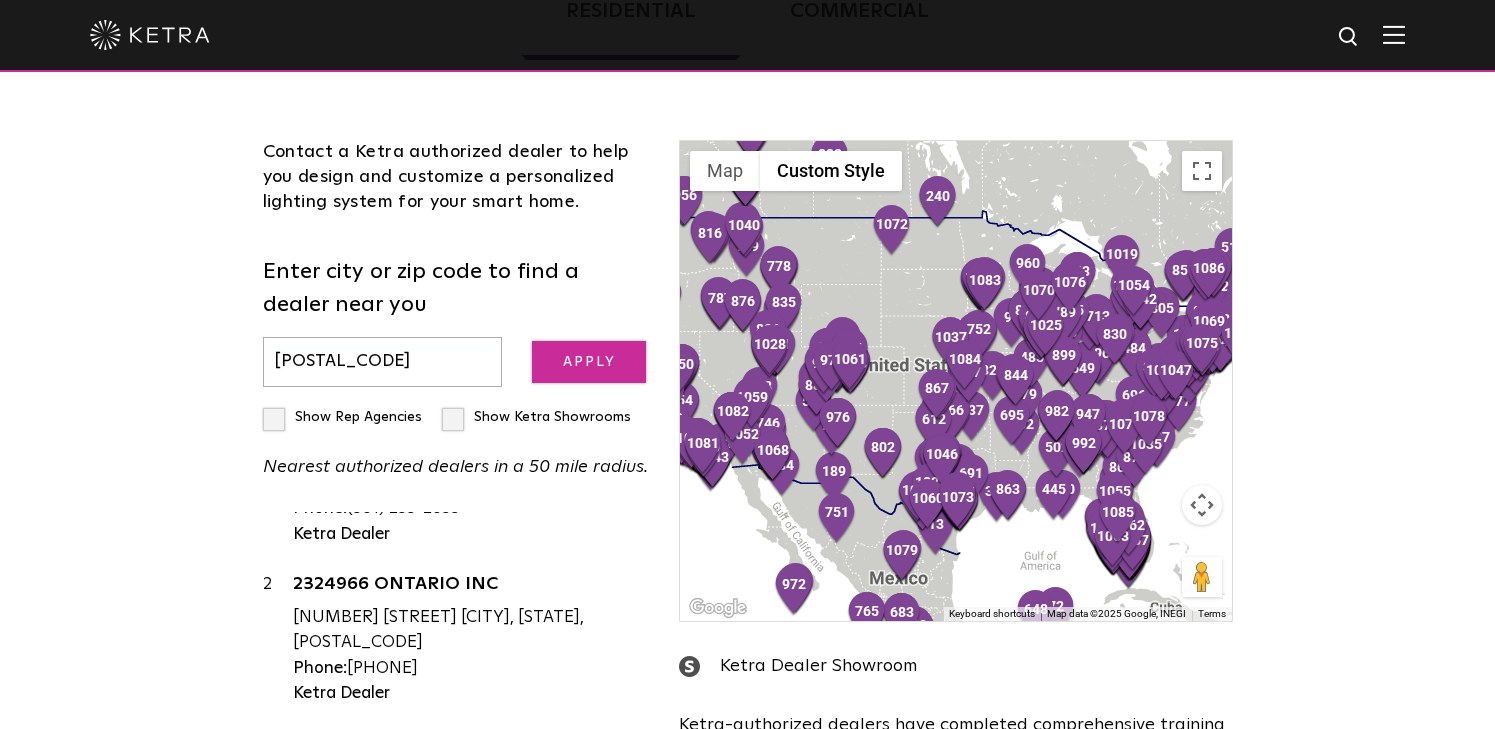 type on "[POSTAL_CODE]" 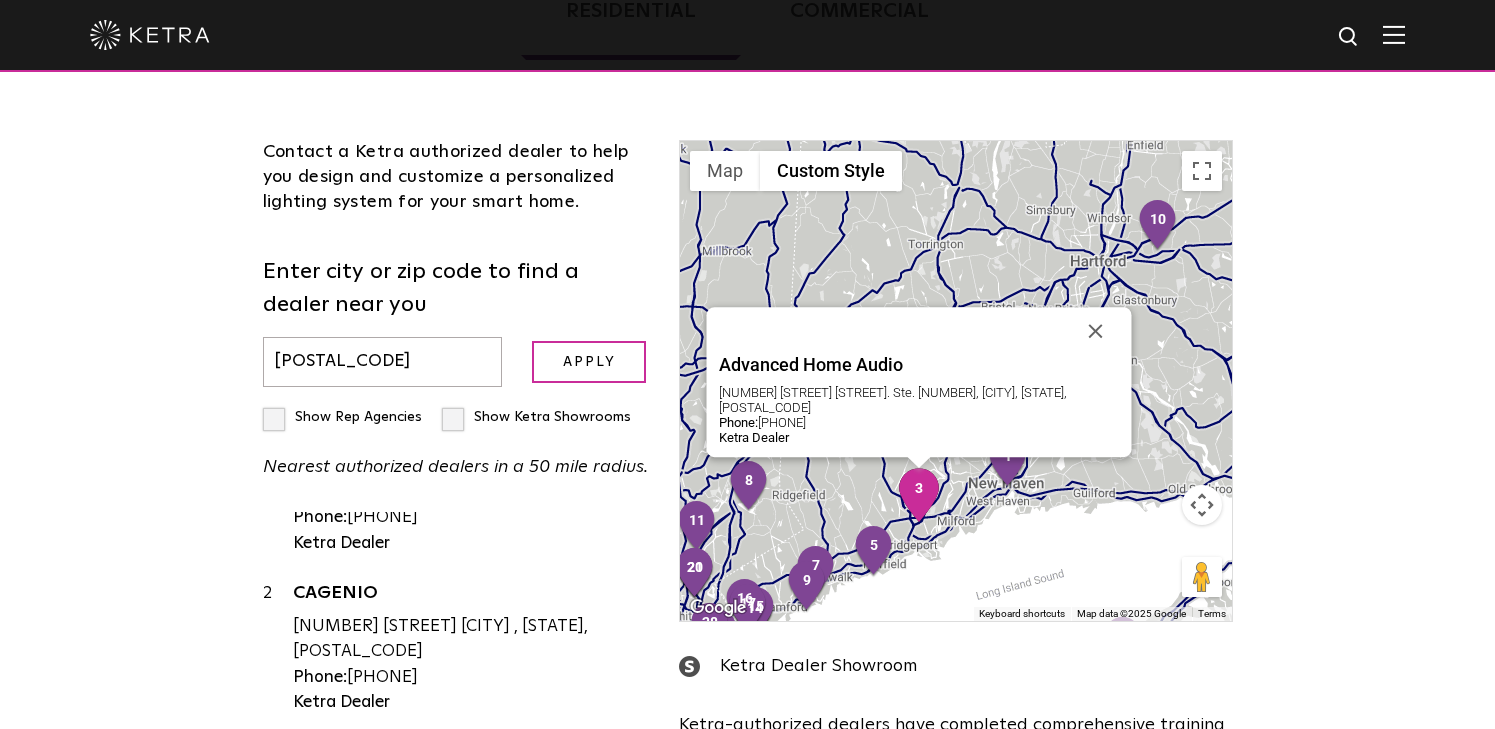 scroll, scrollTop: 0, scrollLeft: 0, axis: both 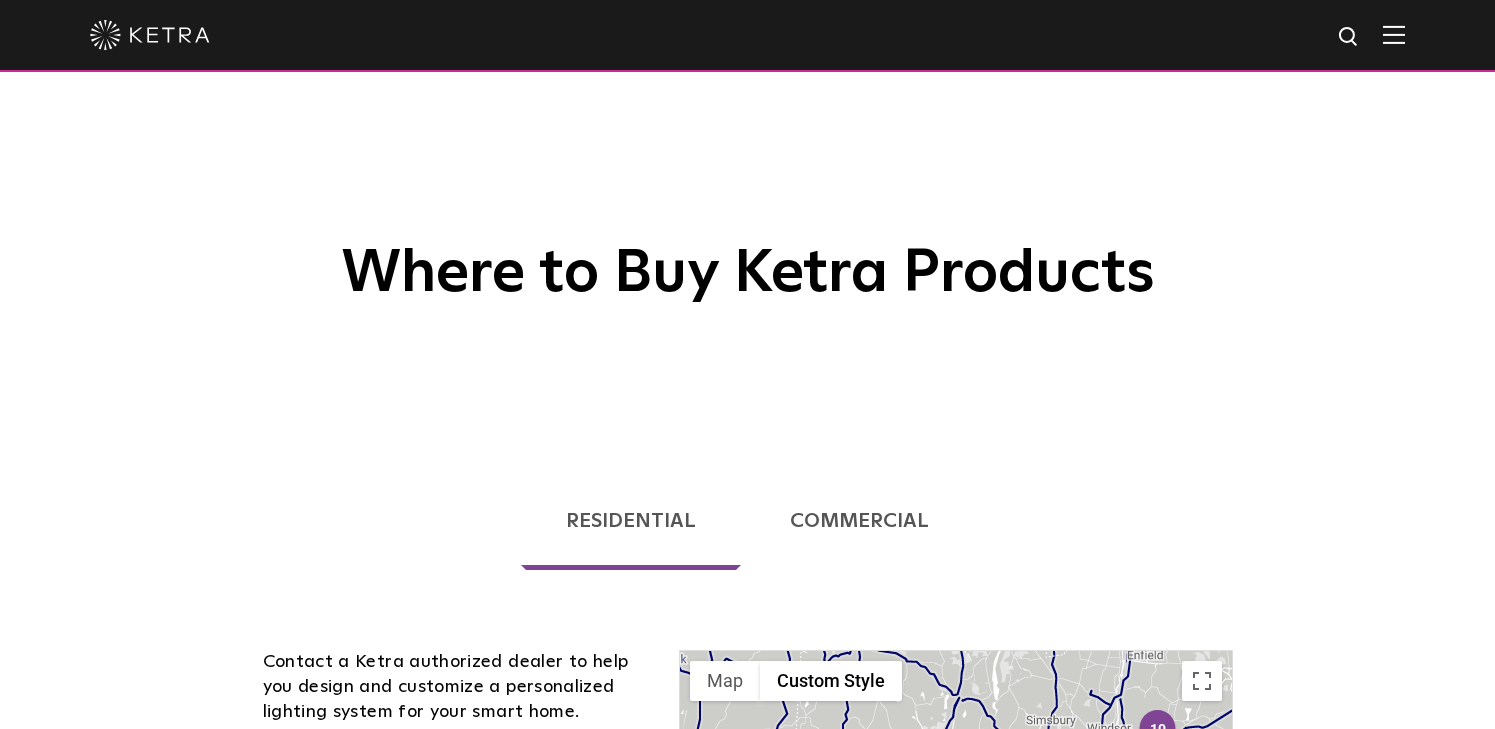 drag, startPoint x: 882, startPoint y: 516, endPoint x: 855, endPoint y: 515, distance: 27.018513 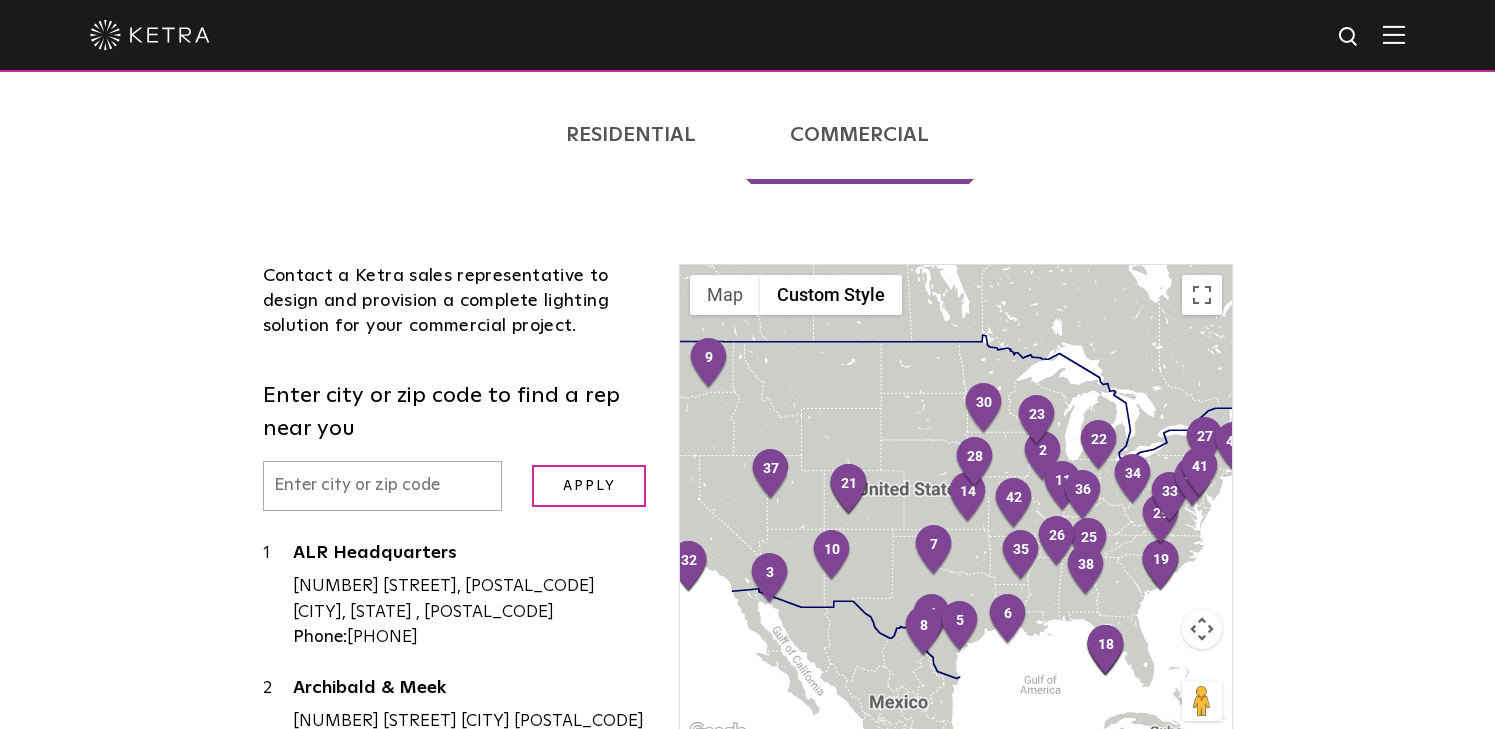 scroll, scrollTop: 400, scrollLeft: 0, axis: vertical 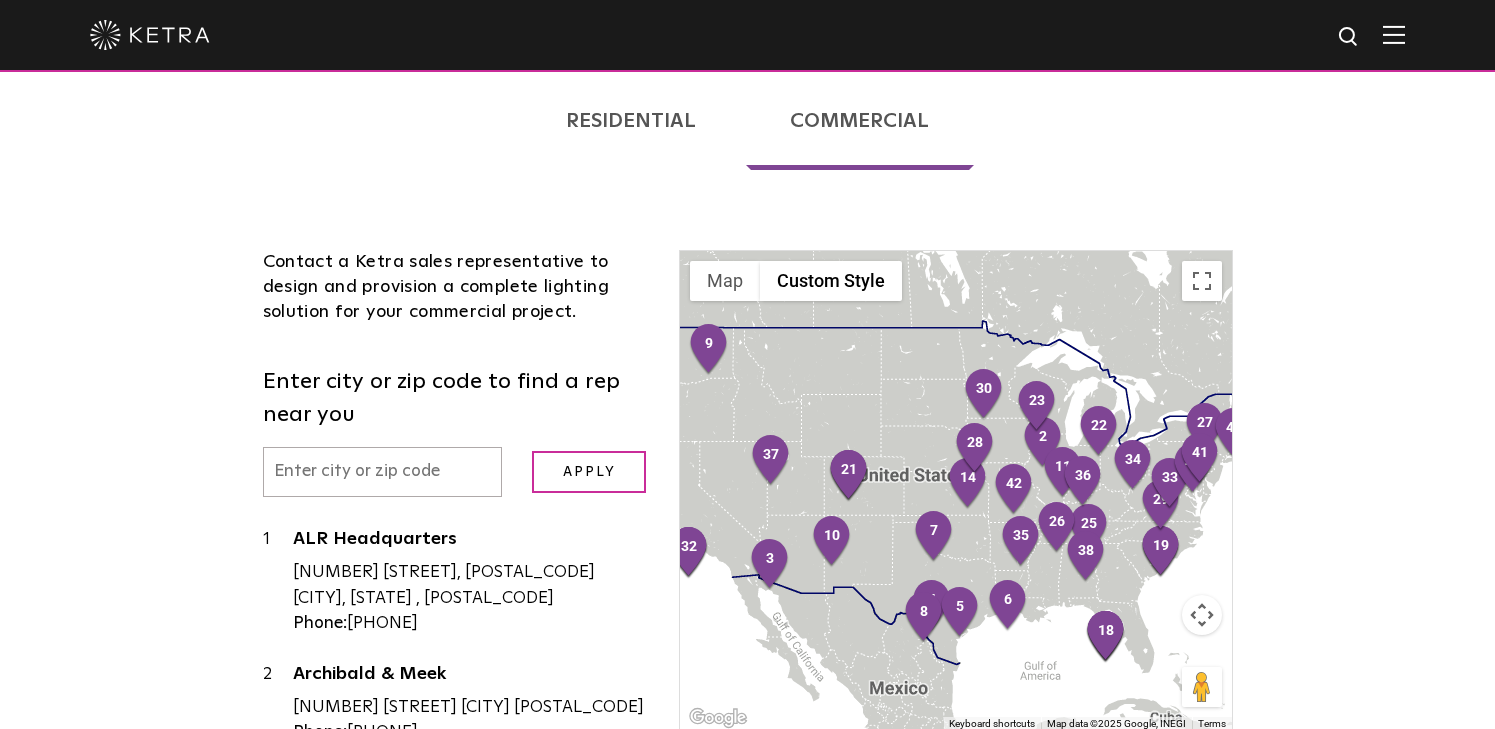 click at bounding box center [383, 472] 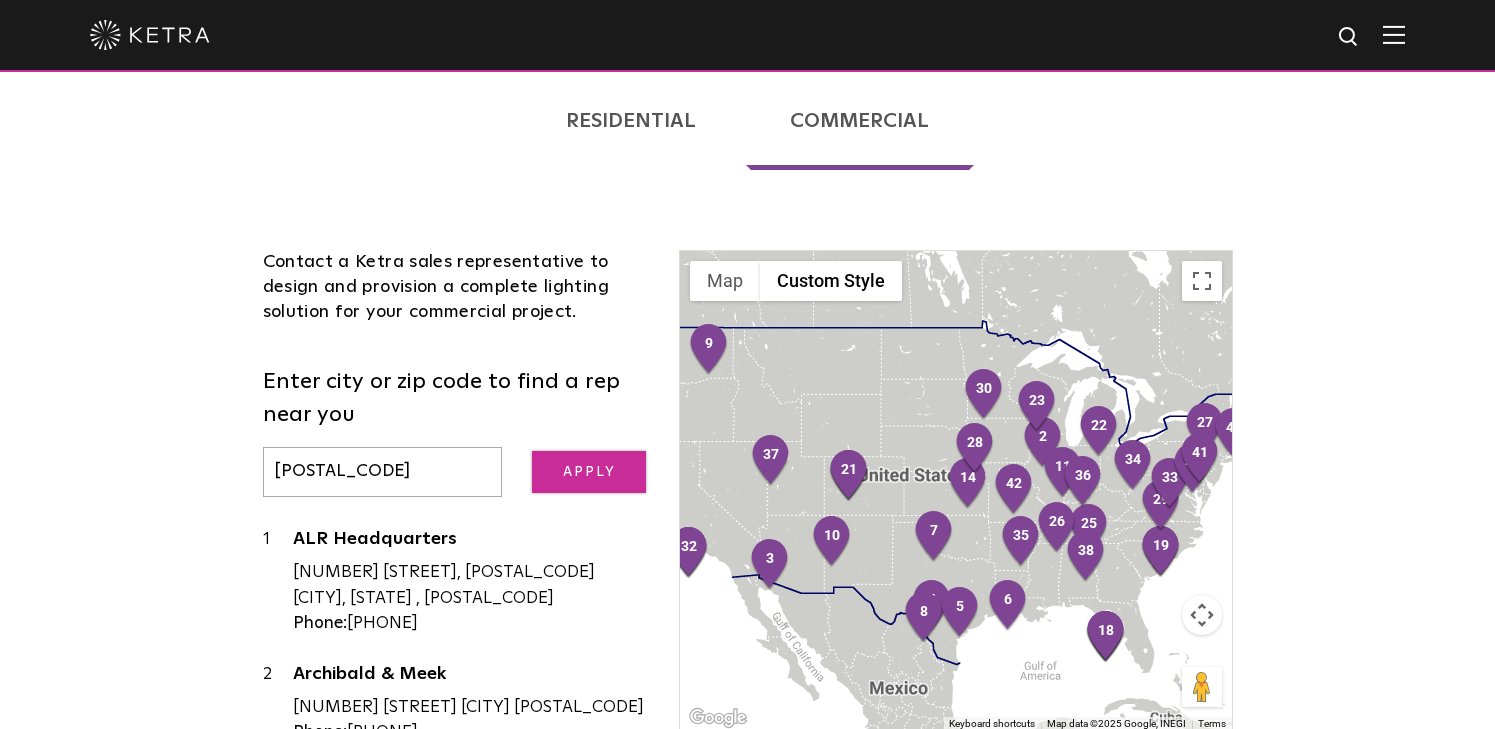 type on "[POSTAL_CODE]" 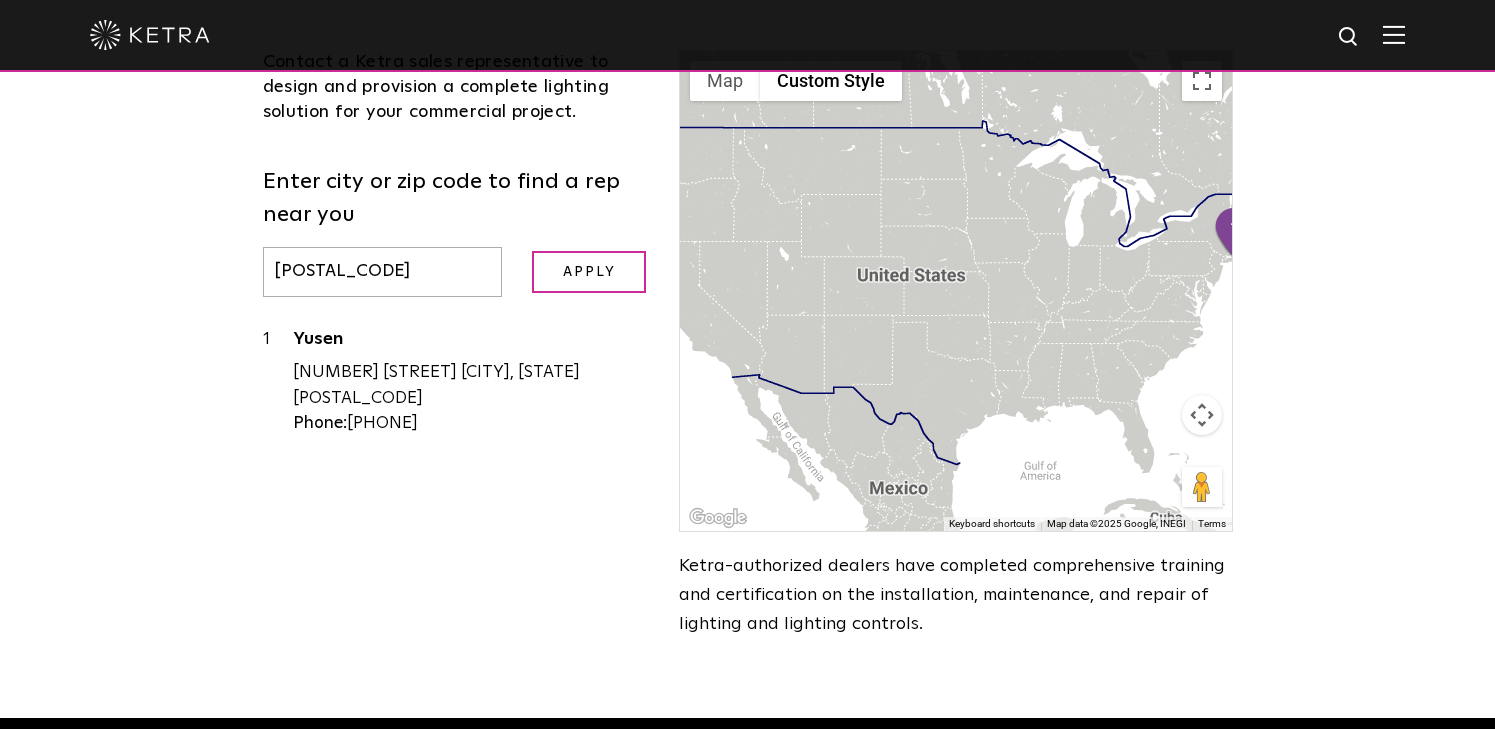scroll, scrollTop: 500, scrollLeft: 0, axis: vertical 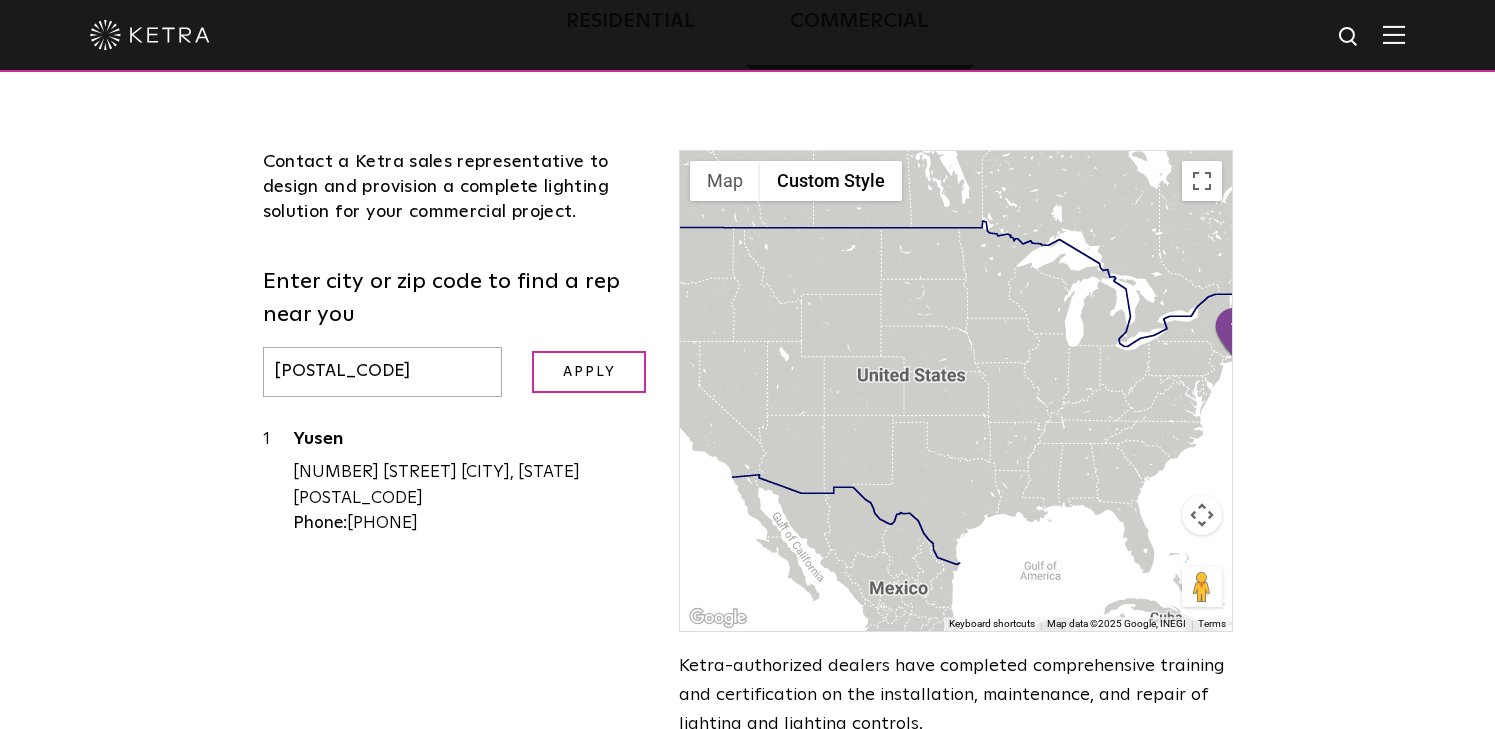 drag, startPoint x: 244, startPoint y: 381, endPoint x: 147, endPoint y: 364, distance: 98.478424 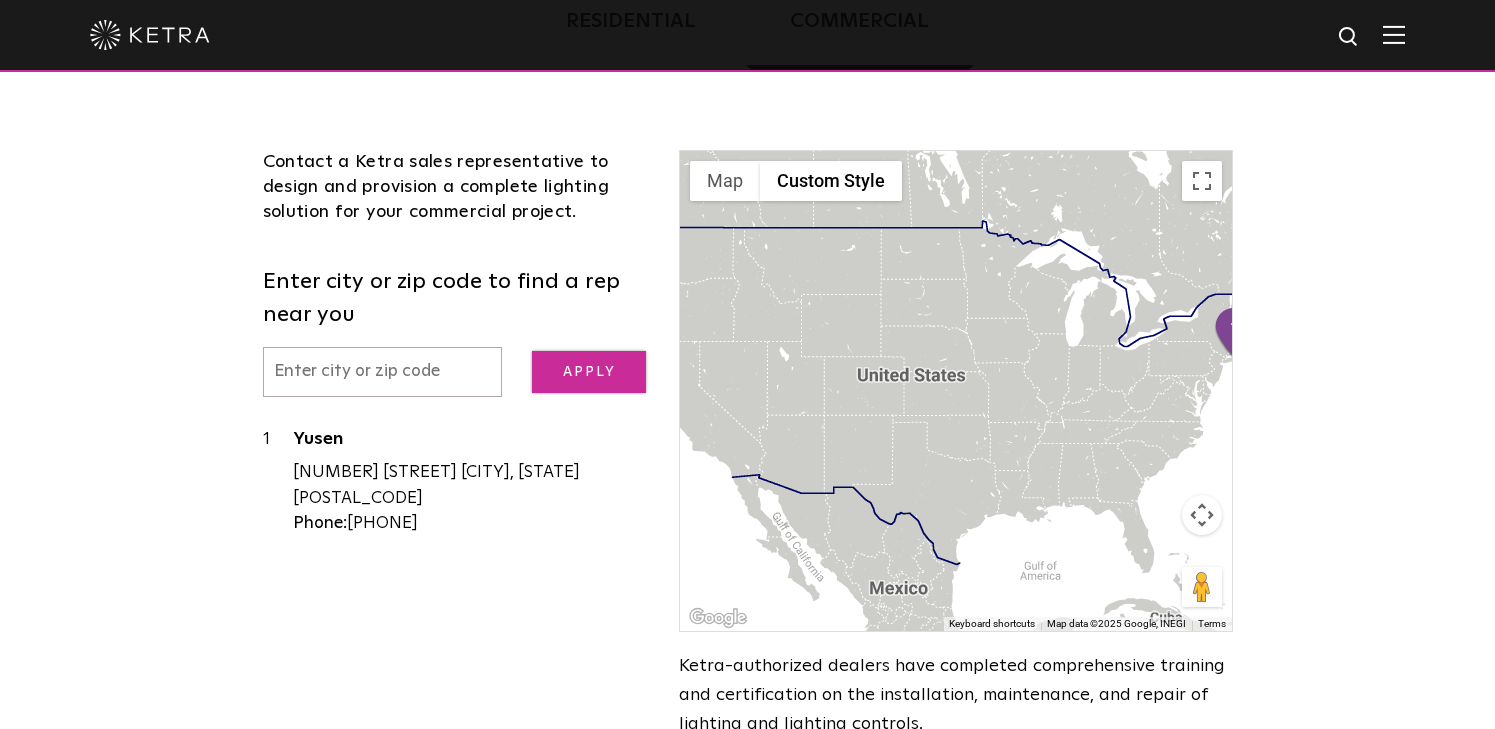 type 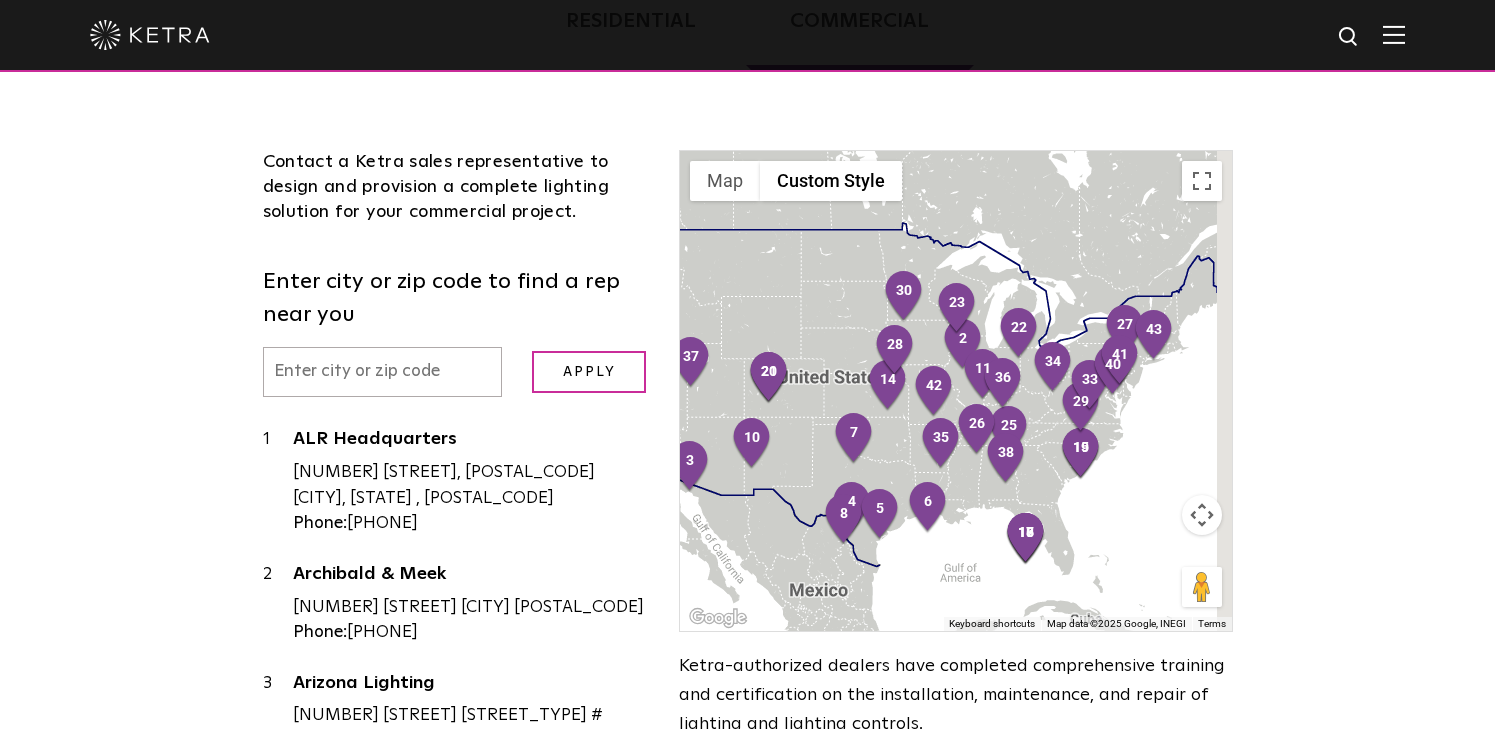 drag, startPoint x: 1111, startPoint y: 546, endPoint x: 774, endPoint y: 548, distance: 337.00592 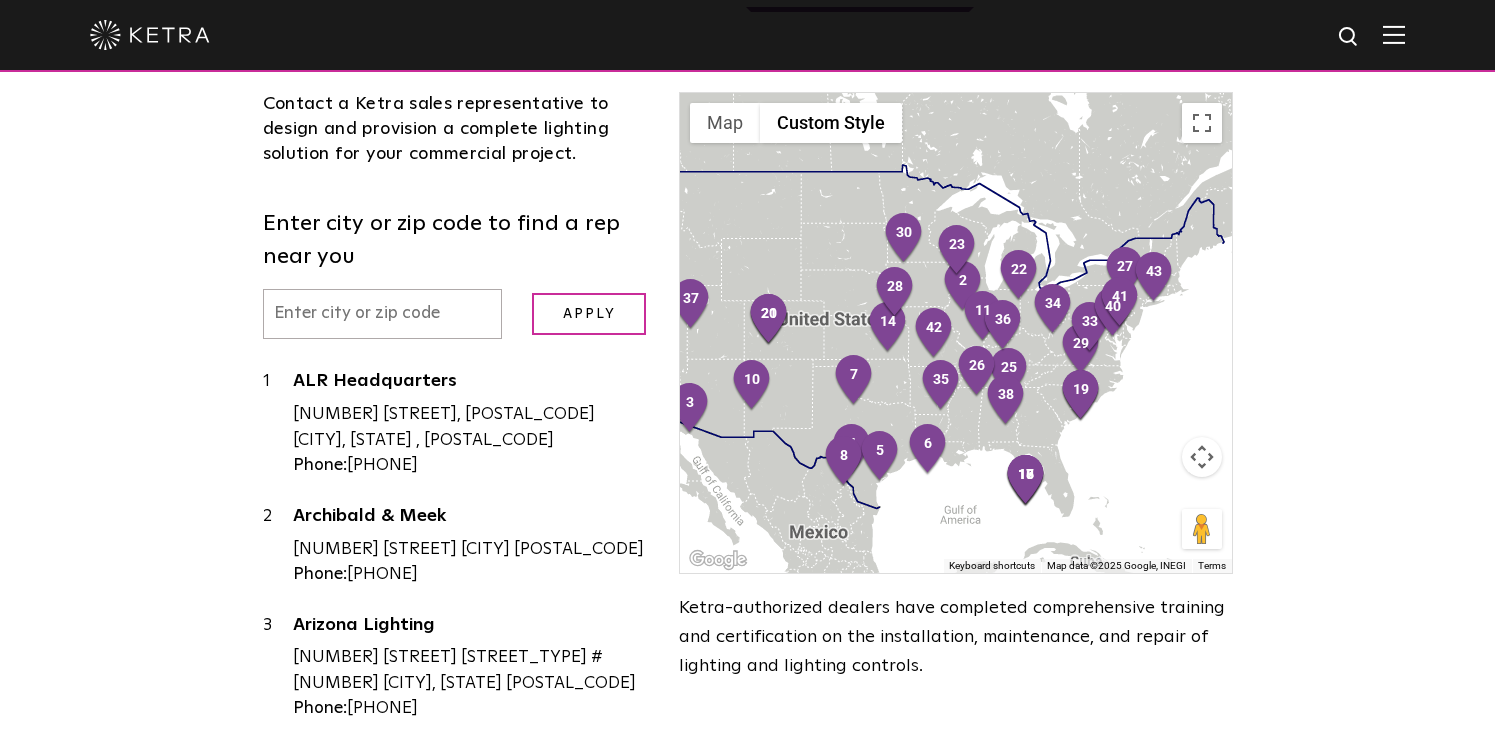 scroll, scrollTop: 500, scrollLeft: 0, axis: vertical 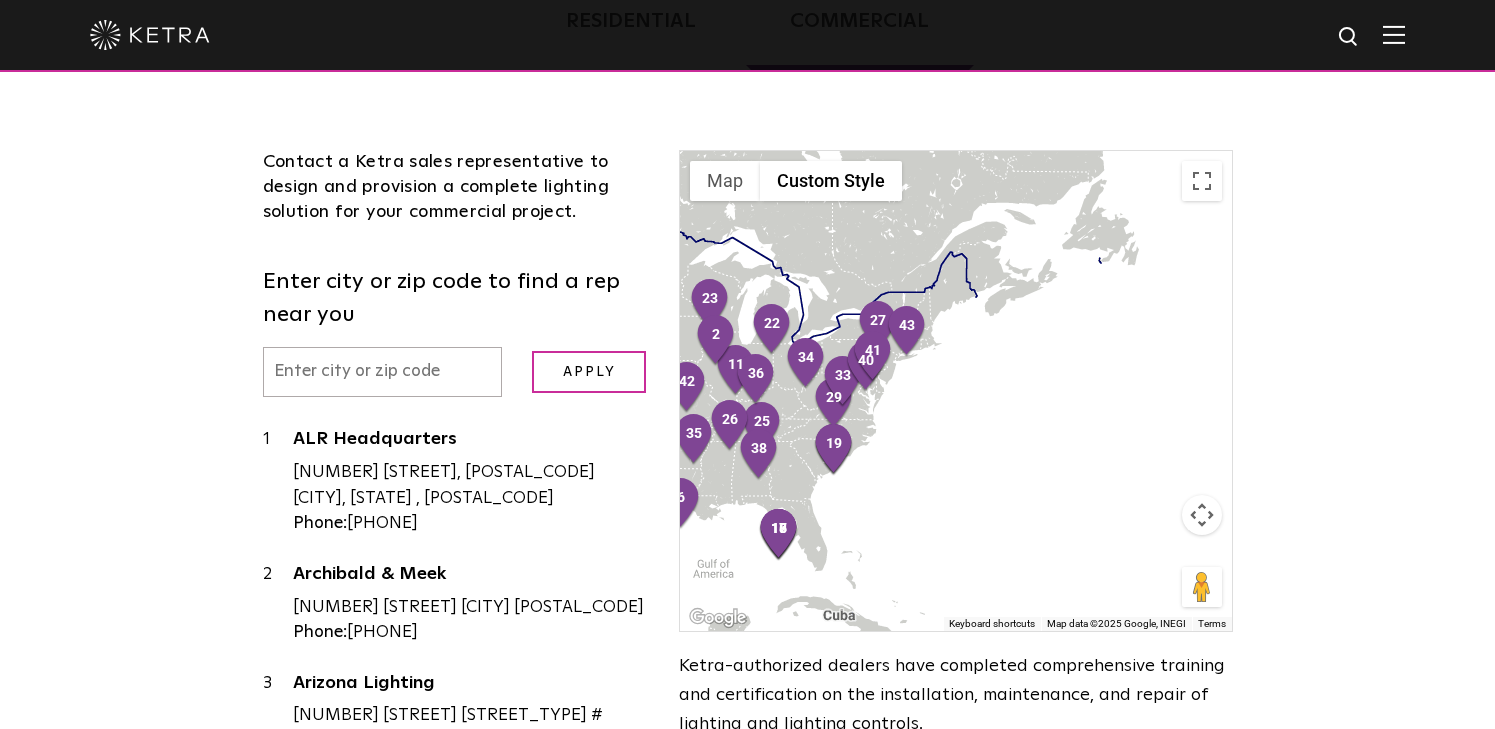 drag, startPoint x: 1153, startPoint y: 341, endPoint x: 630, endPoint y: 347, distance: 523.0344 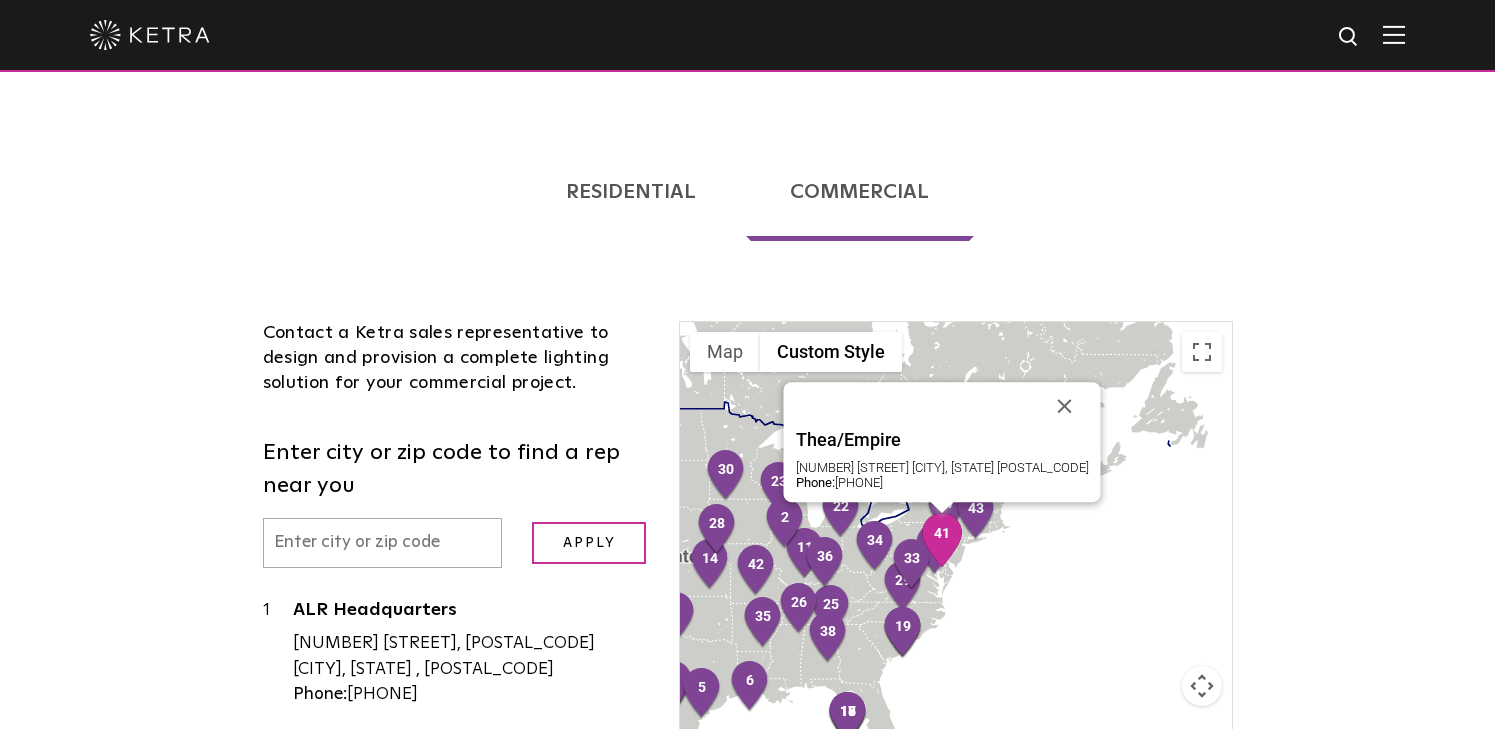 scroll, scrollTop: 300, scrollLeft: 0, axis: vertical 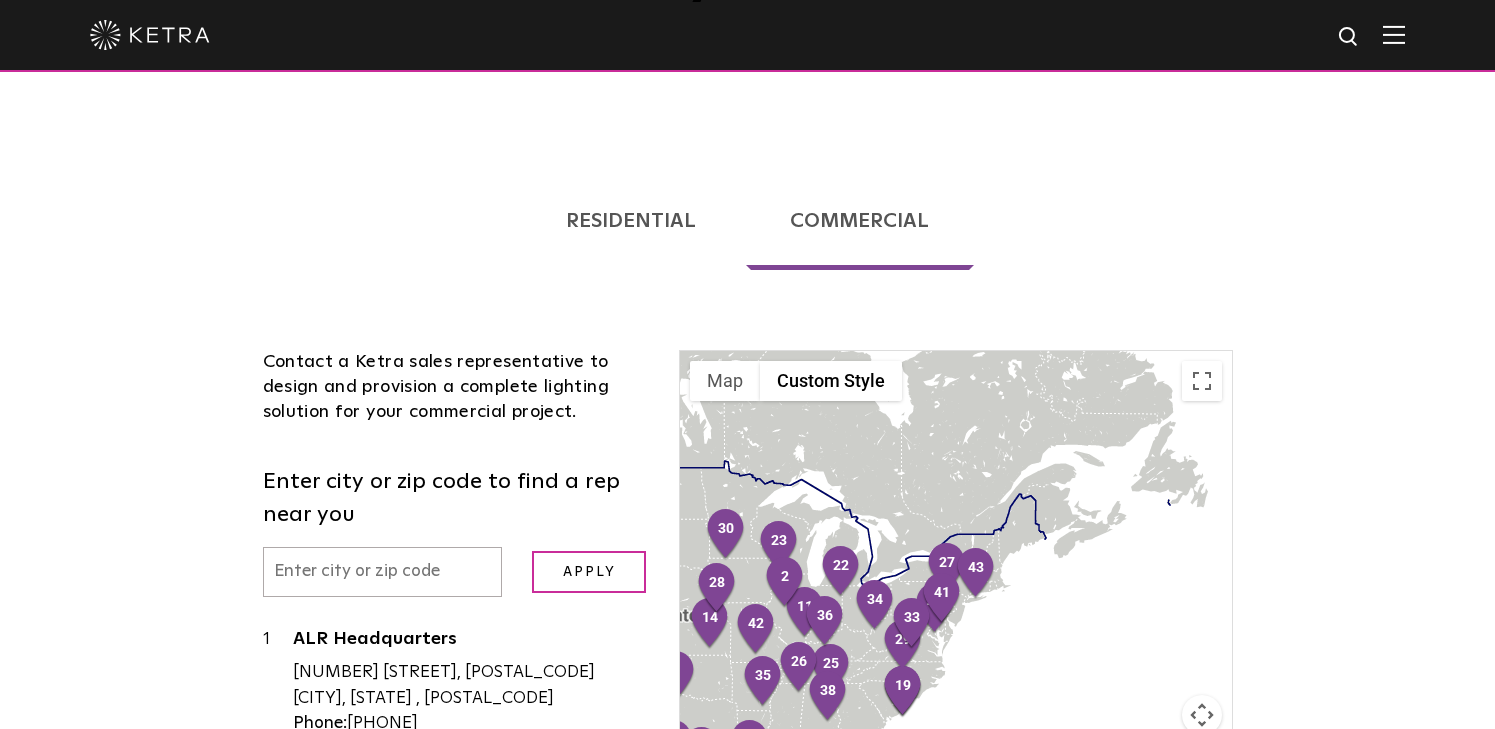 click at bounding box center (955, 591) 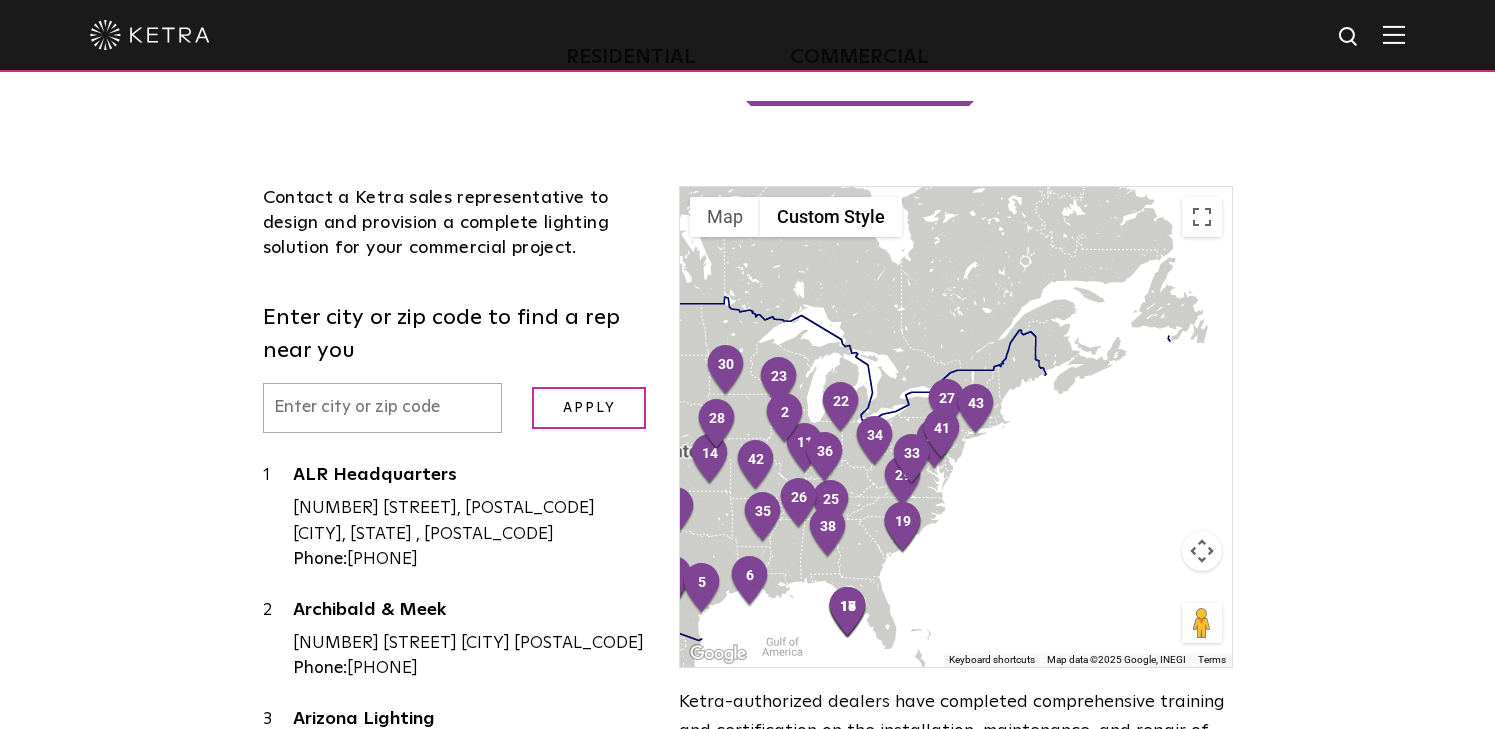 scroll, scrollTop: 500, scrollLeft: 0, axis: vertical 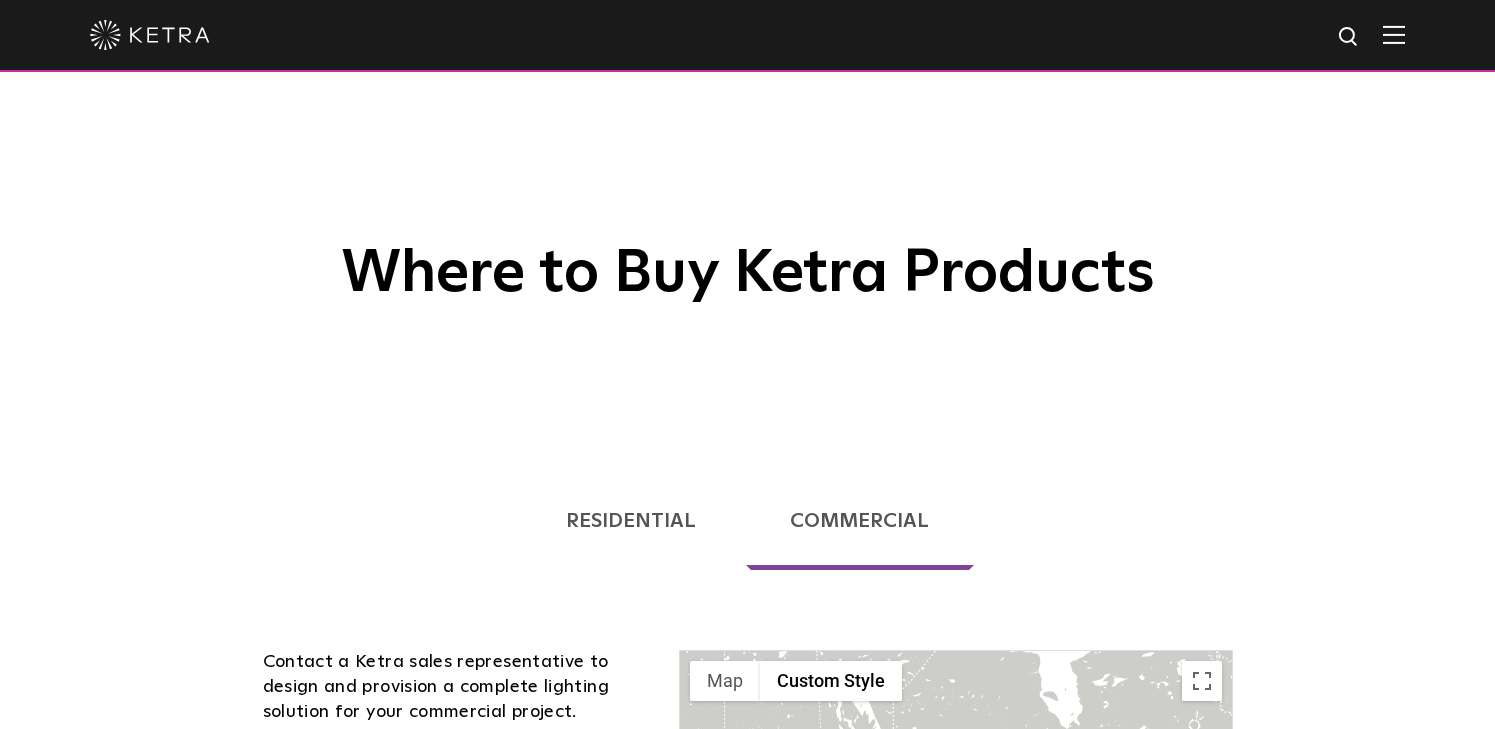 click at bounding box center [1394, 34] 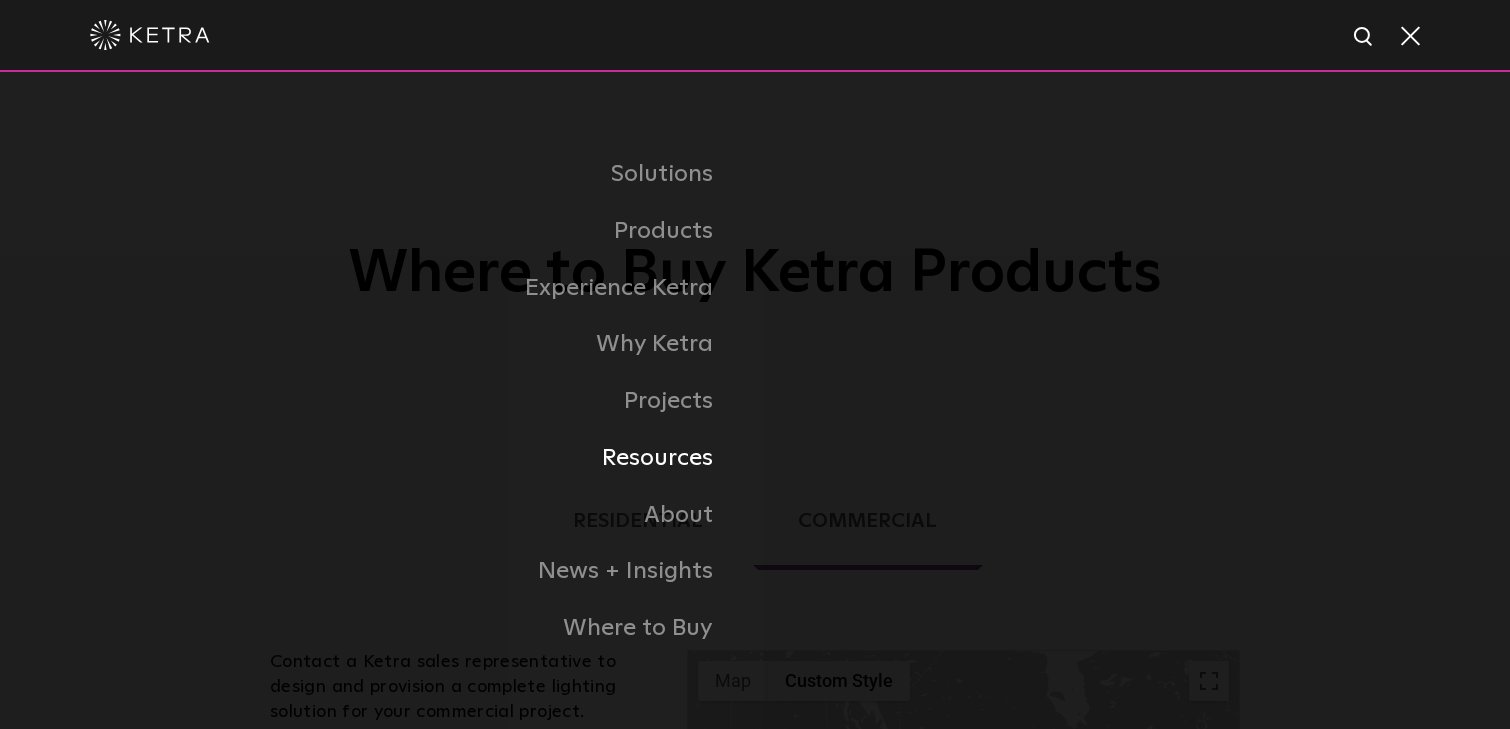 click on "Resources" at bounding box center (505, 458) 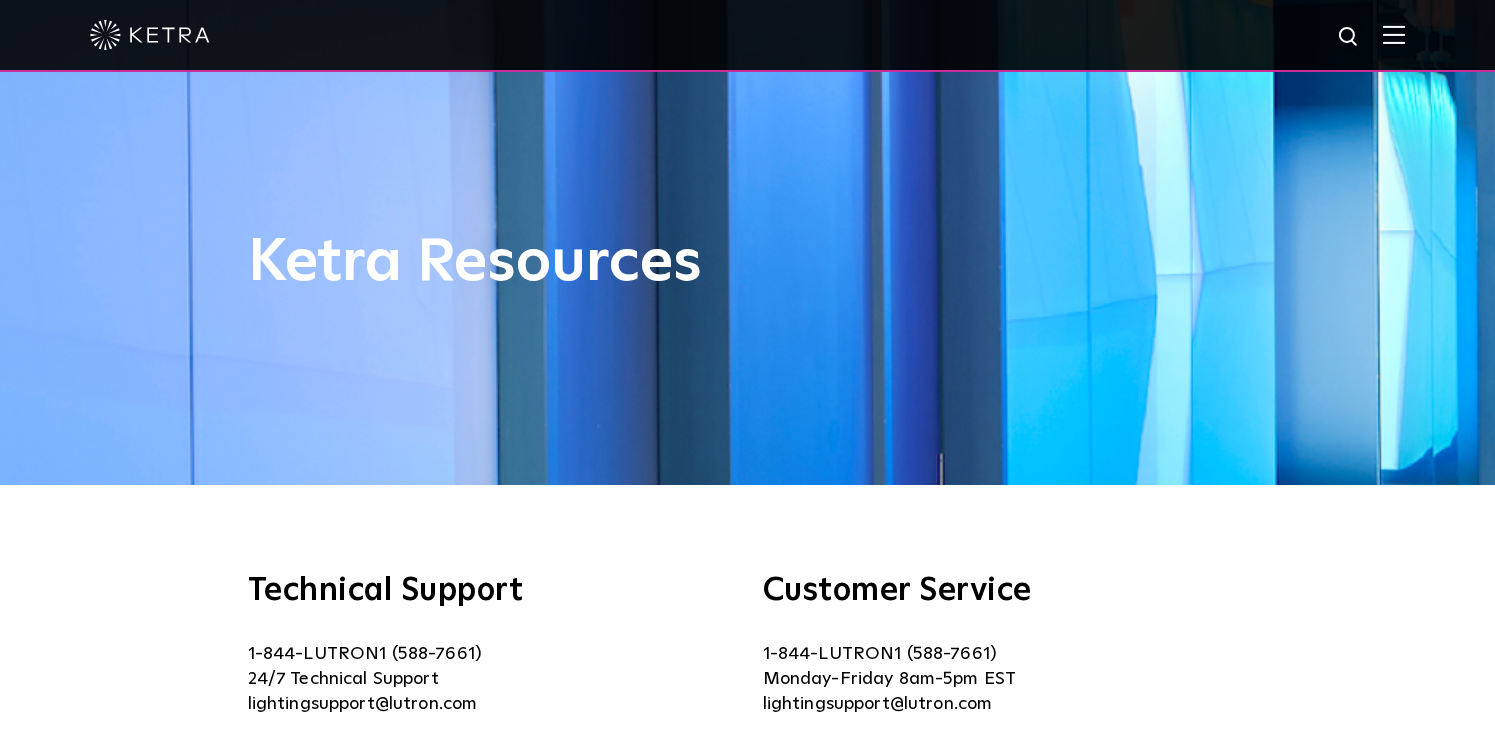 scroll, scrollTop: 0, scrollLeft: 0, axis: both 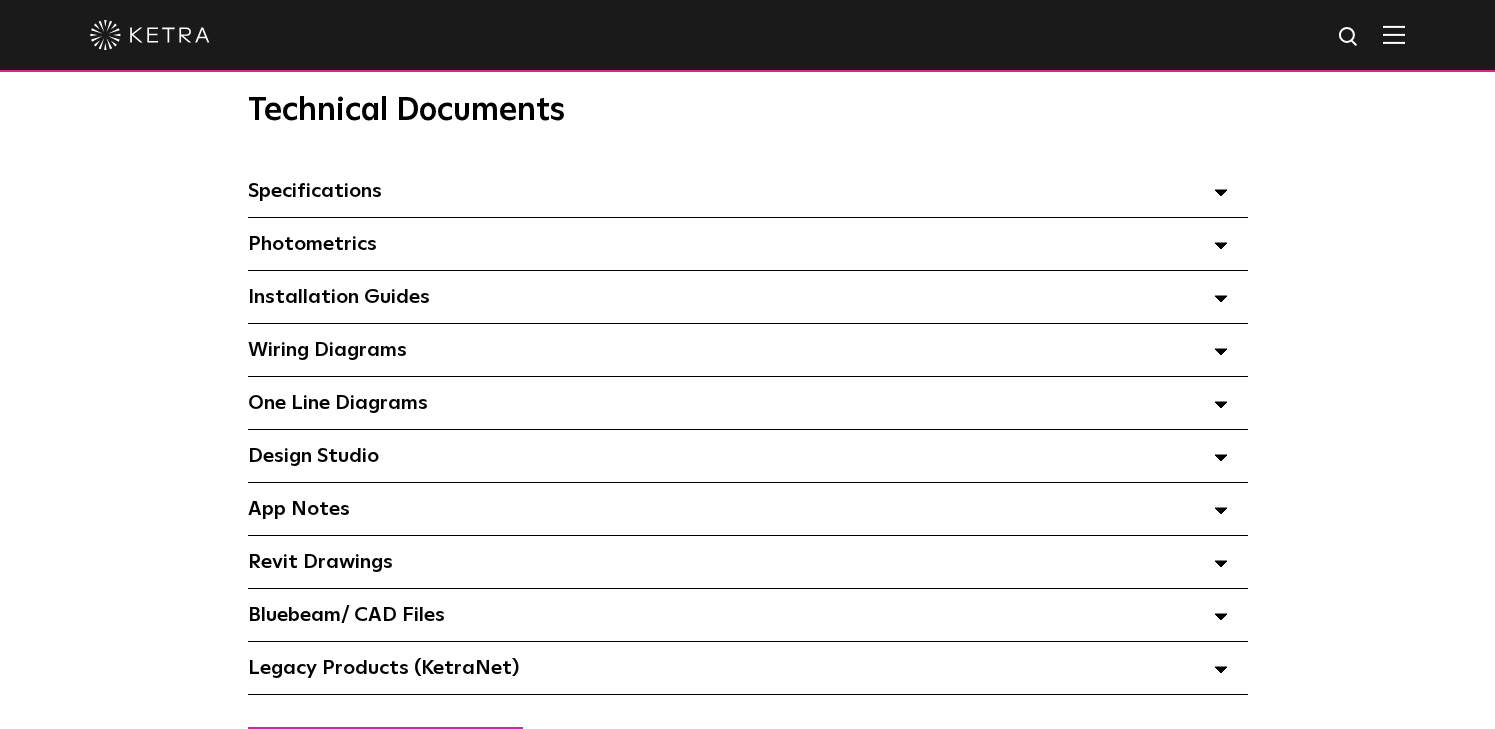 click 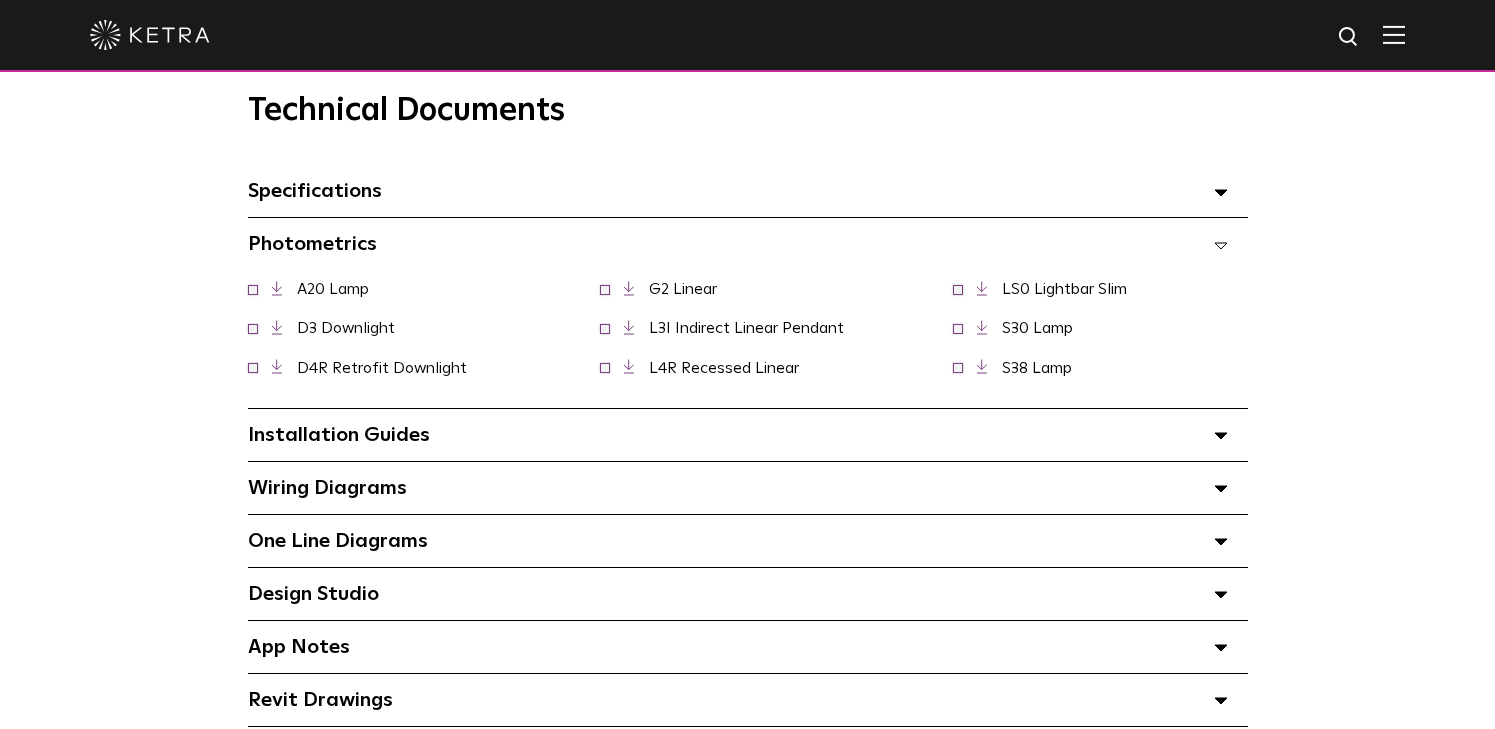 click on "Installation Guides  Select checkboxes to use the bulk download option below" at bounding box center [748, 435] 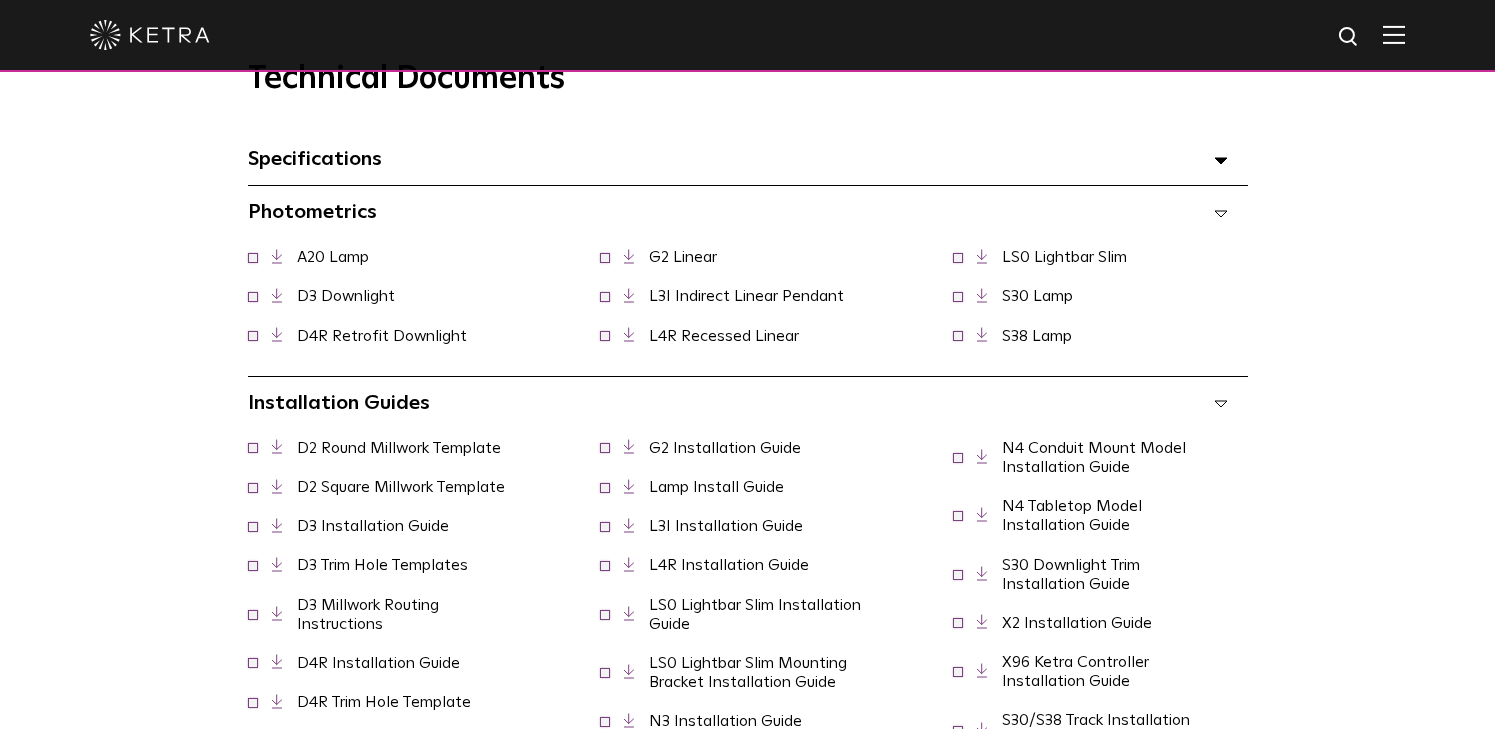 scroll, scrollTop: 1400, scrollLeft: 0, axis: vertical 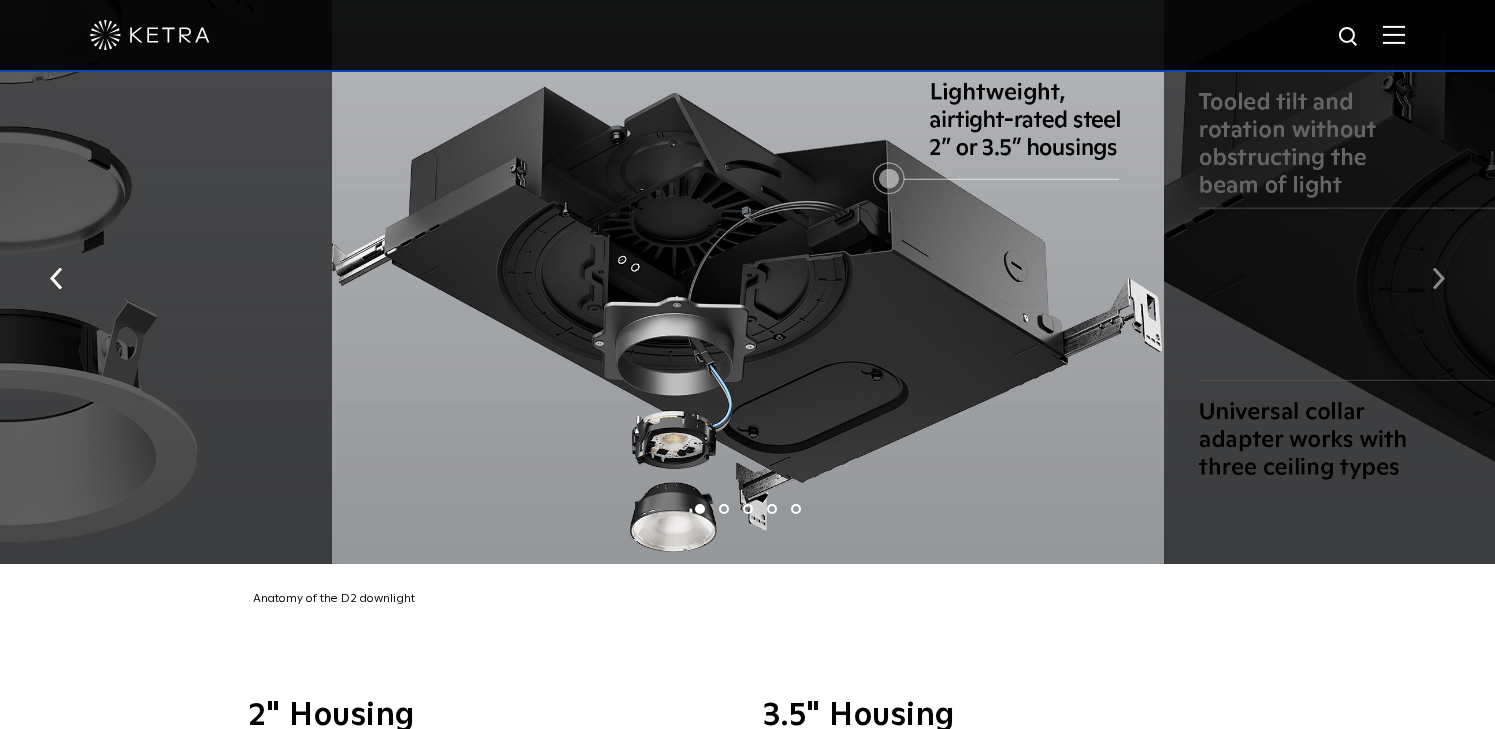 click at bounding box center (1438, 279) 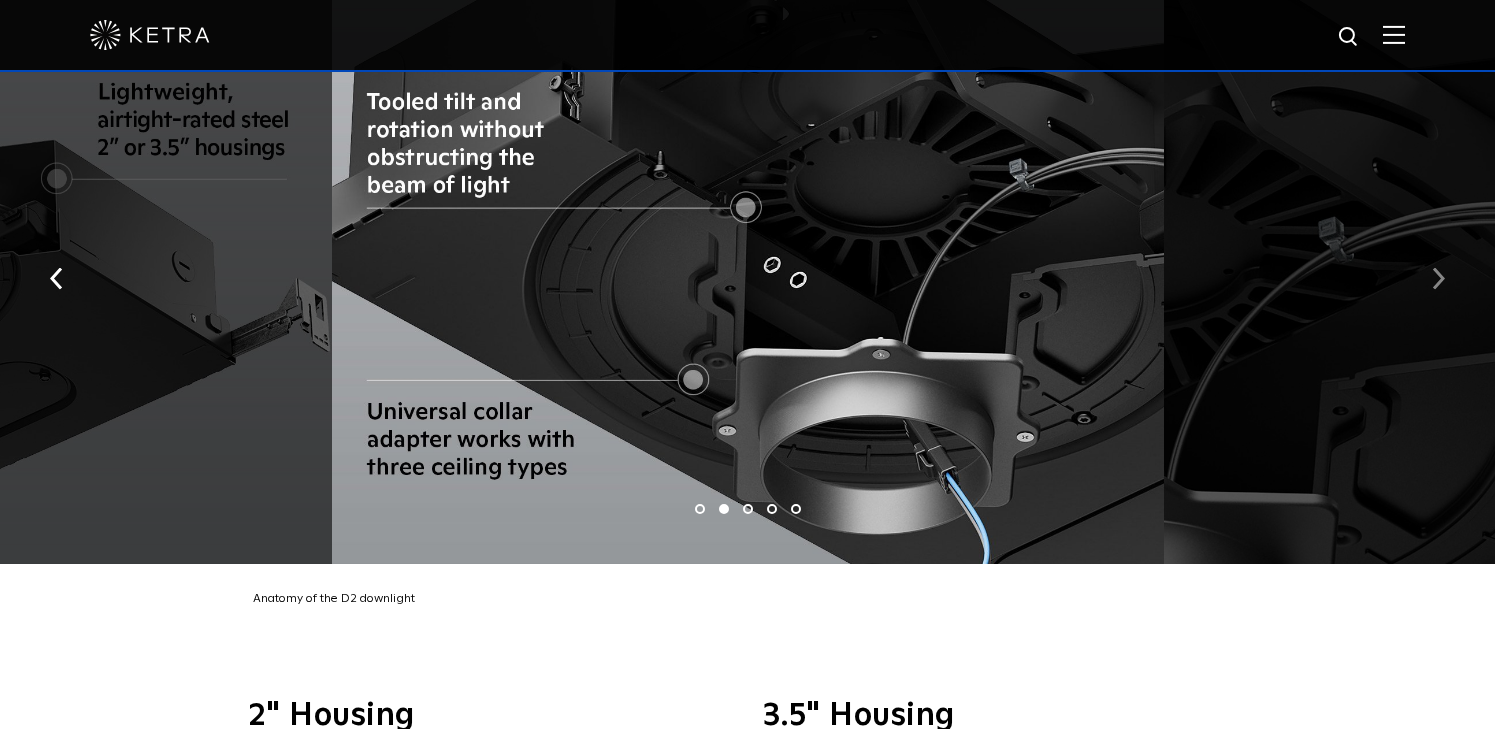 click at bounding box center [1438, 279] 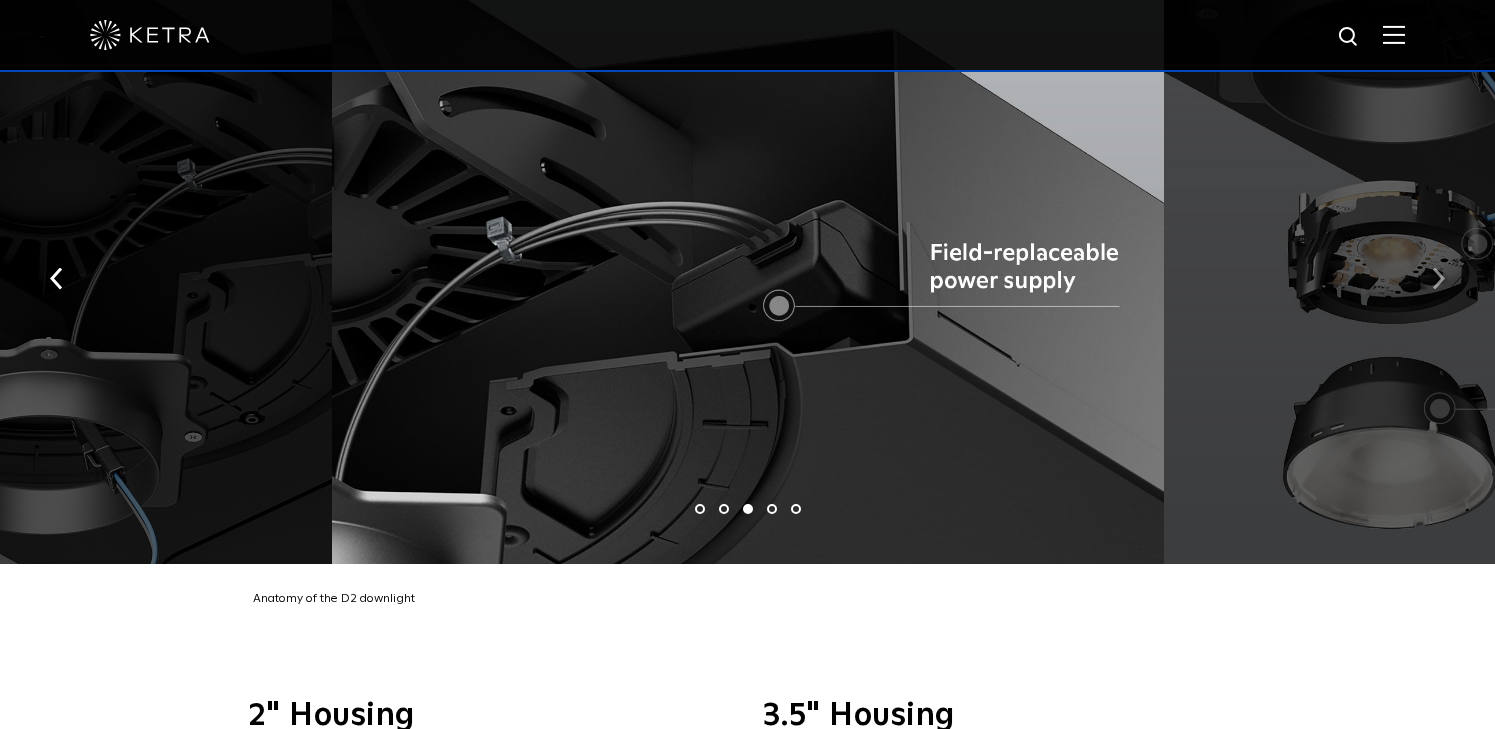 click at bounding box center (1438, 279) 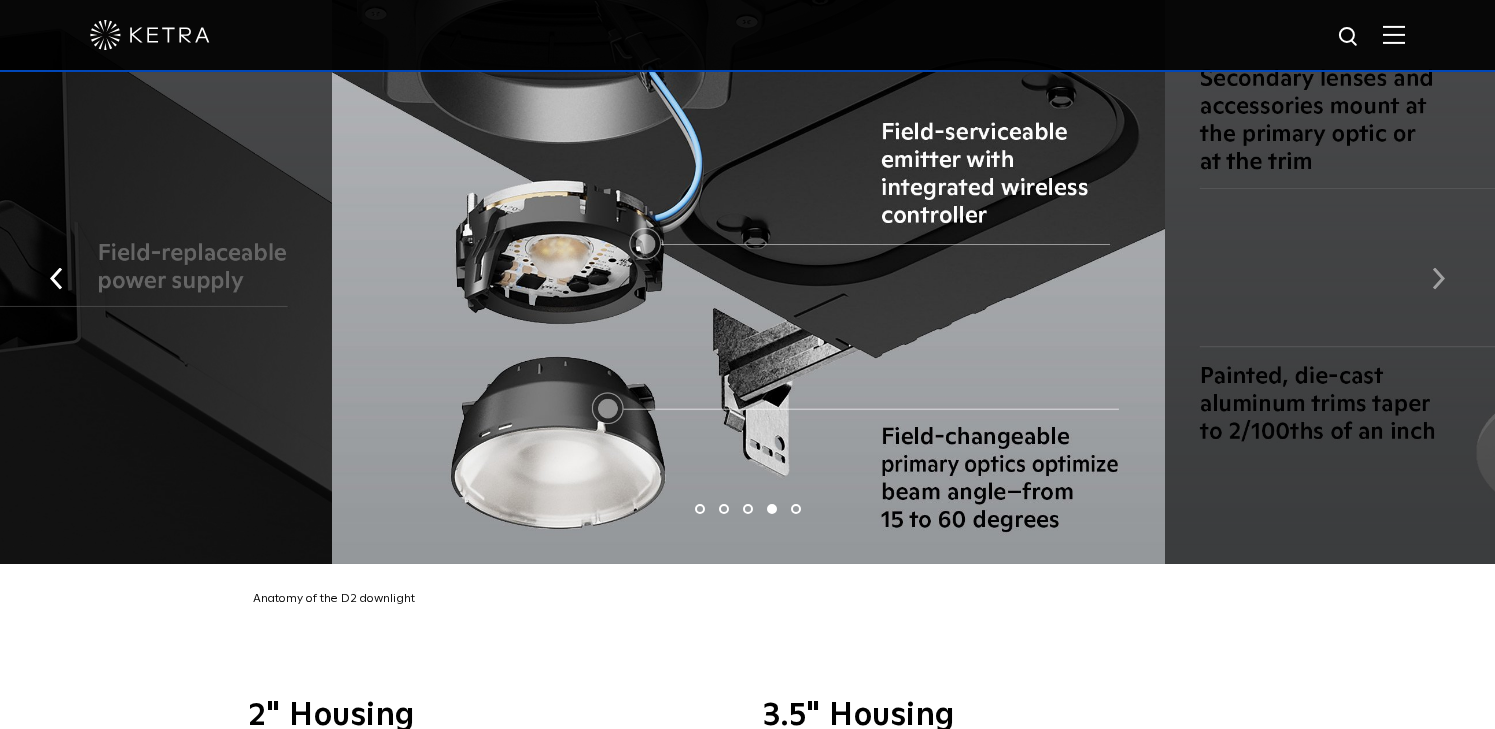 click at bounding box center [1438, 279] 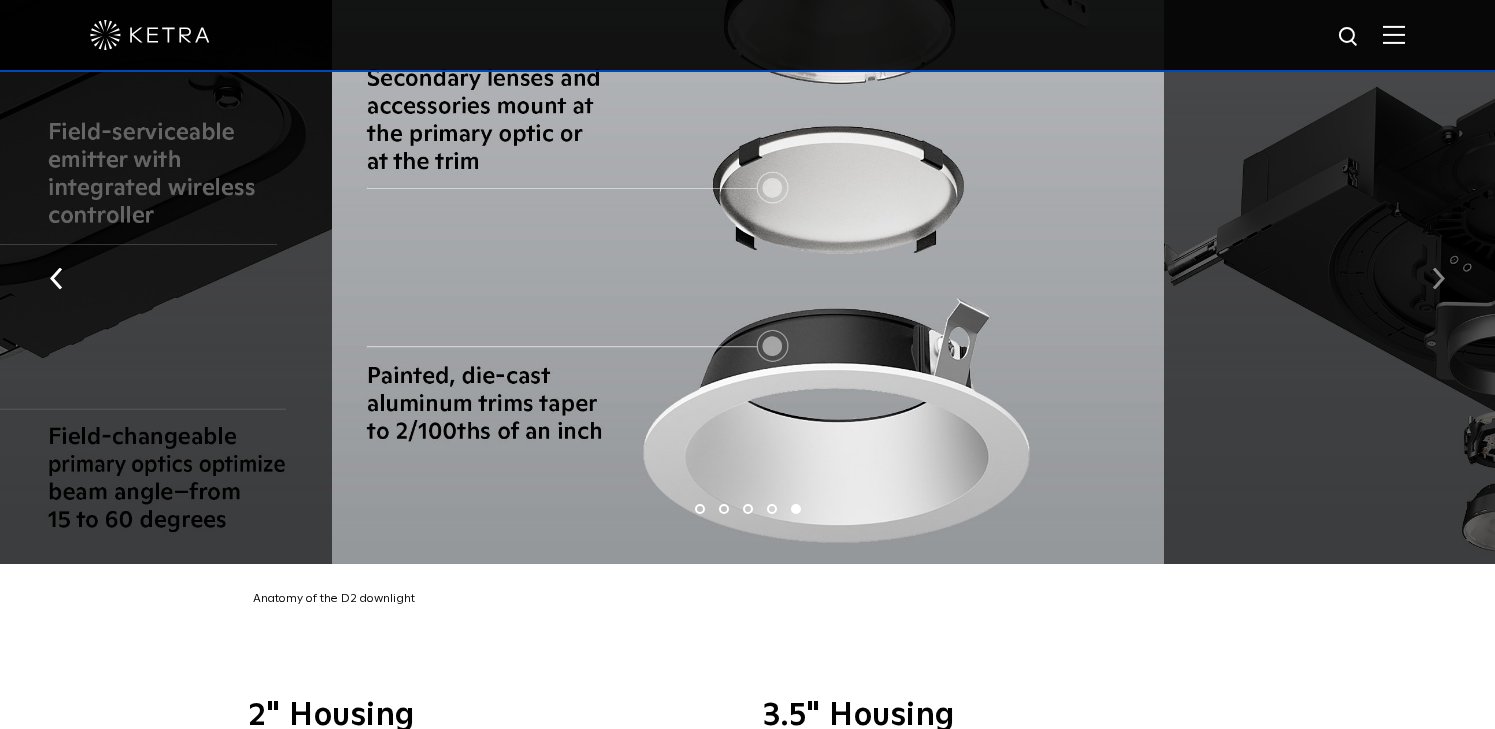 click at bounding box center [1438, 279] 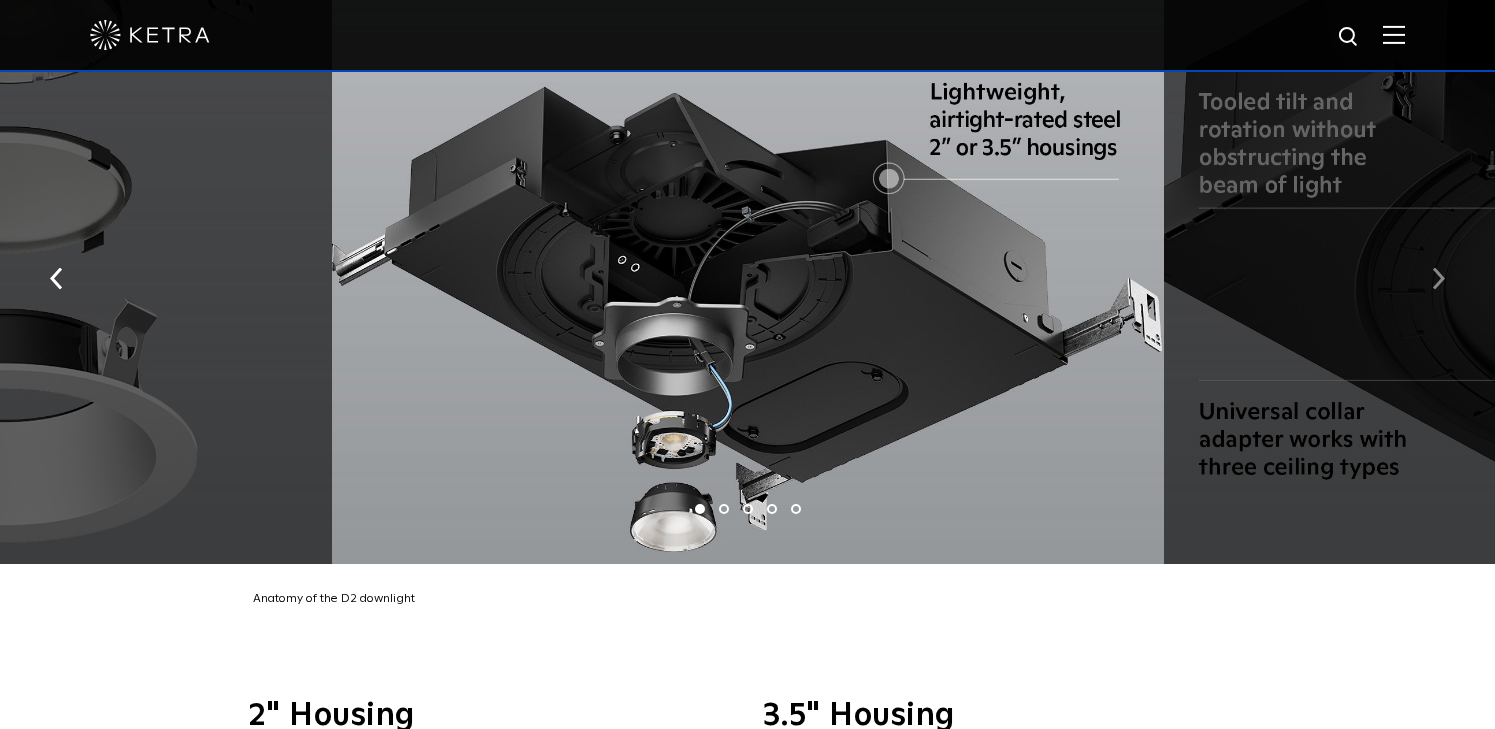 click at bounding box center [1438, 279] 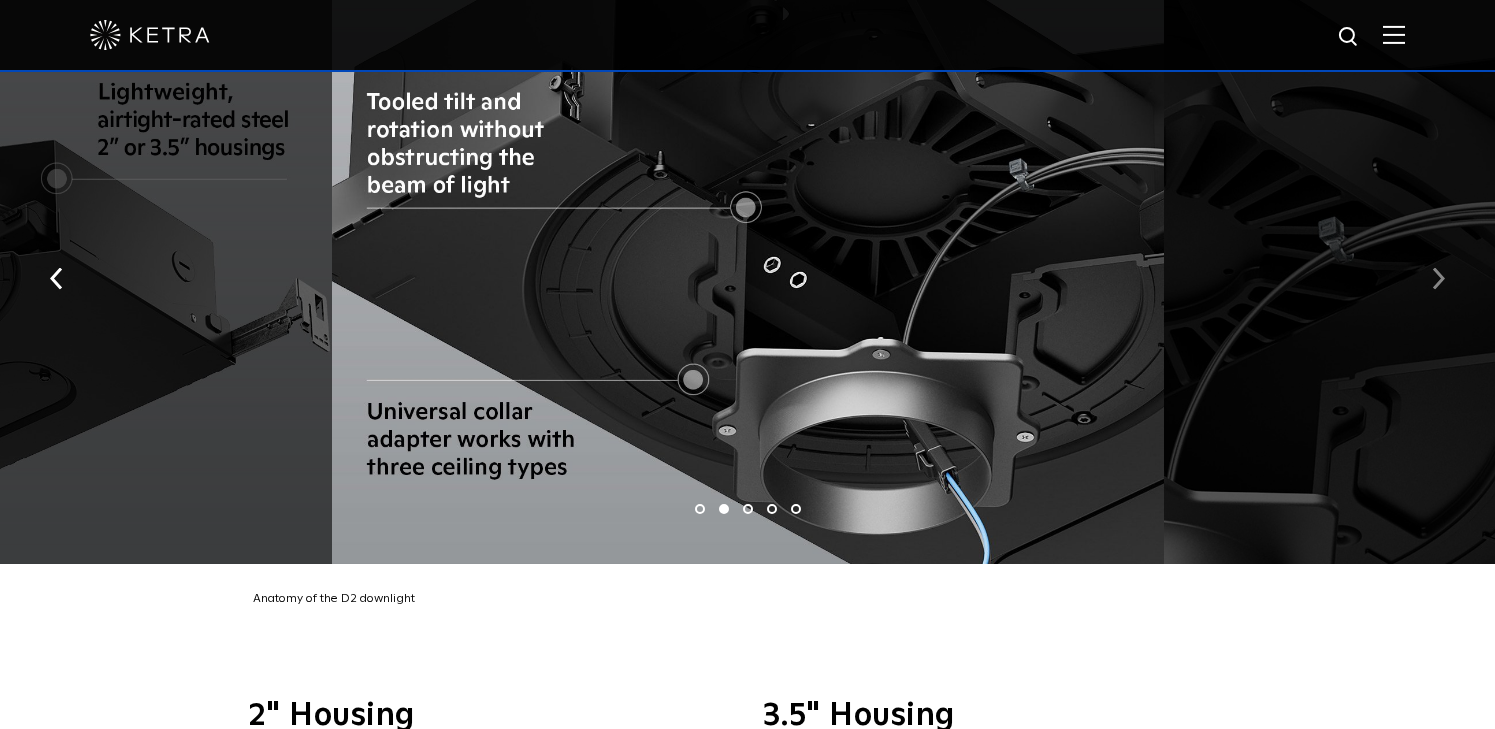click at bounding box center (1438, 279) 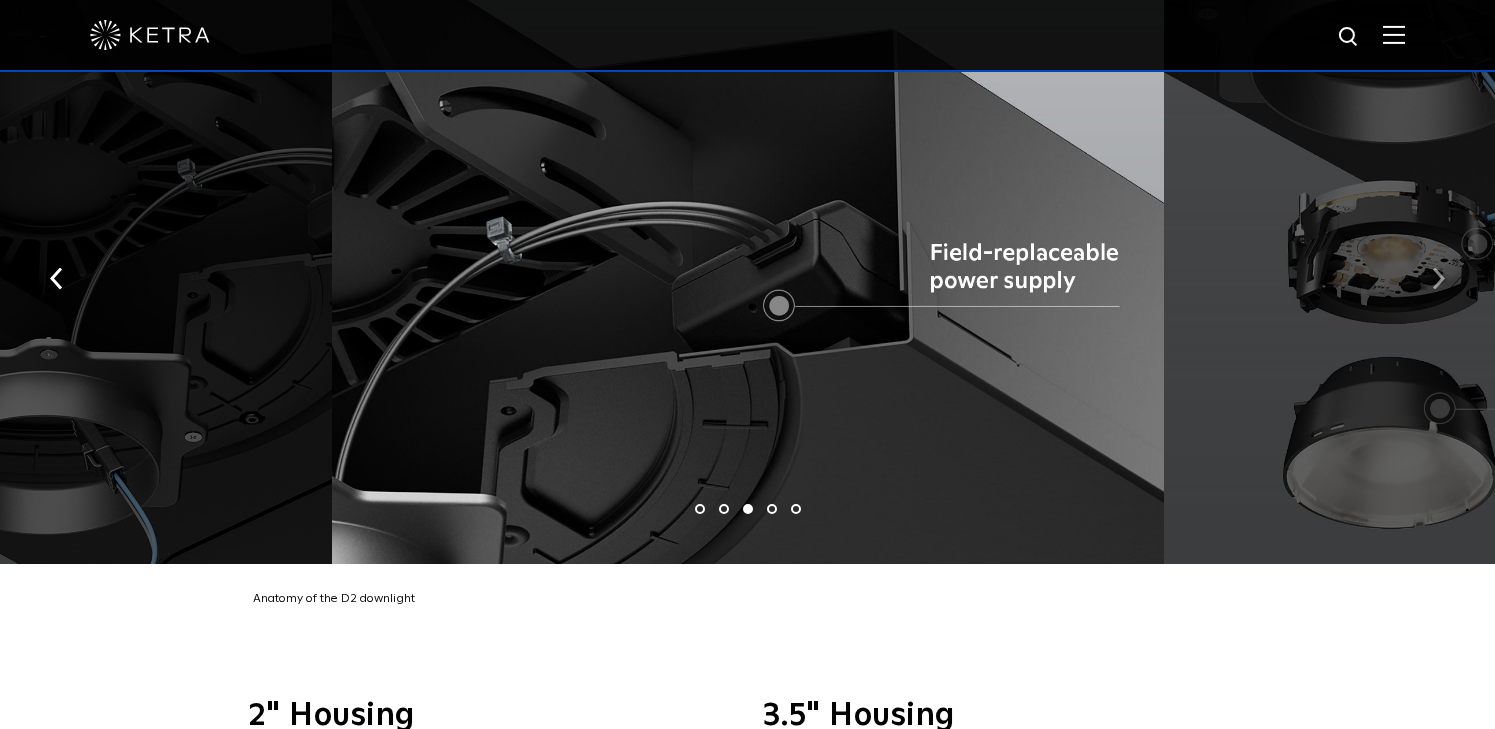 click at bounding box center (1438, 277) 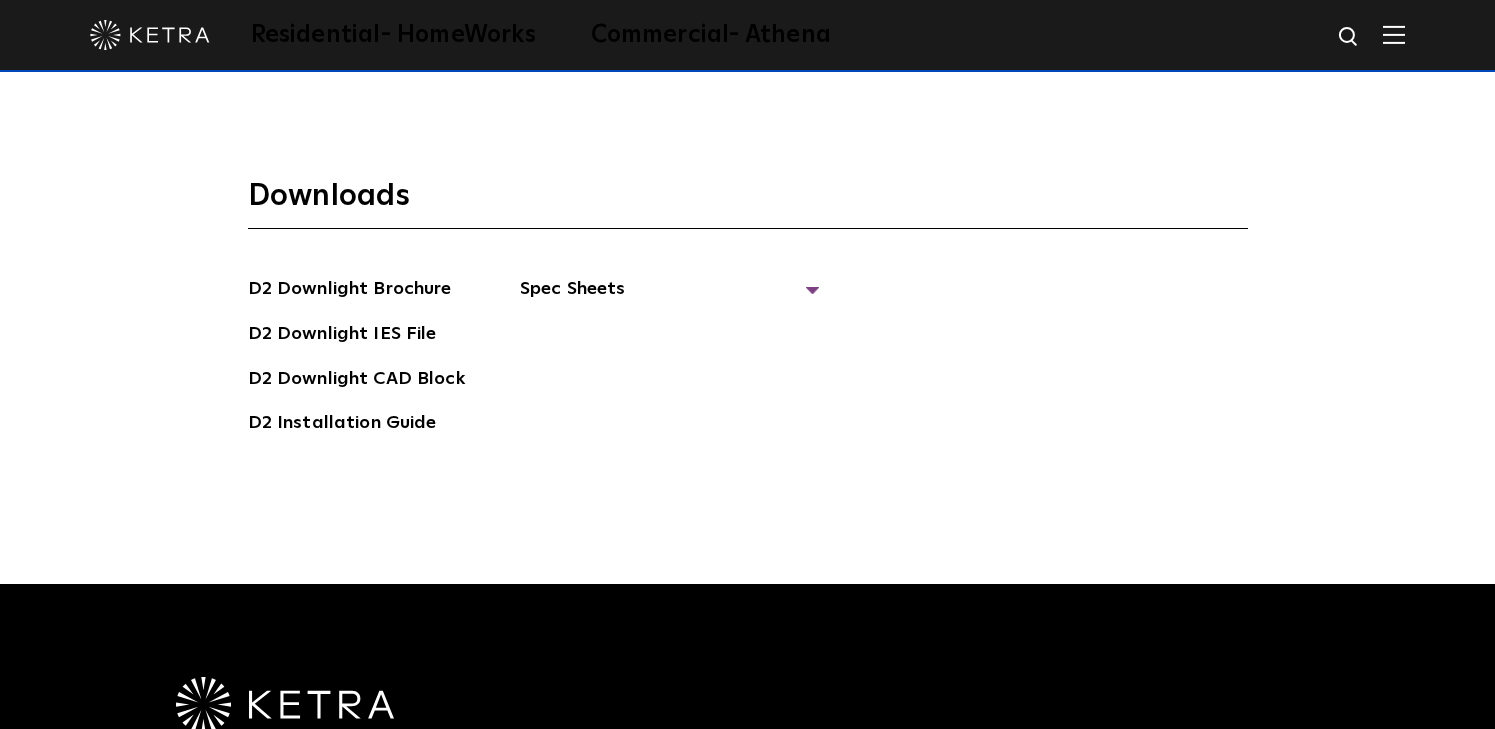 scroll, scrollTop: 5300, scrollLeft: 0, axis: vertical 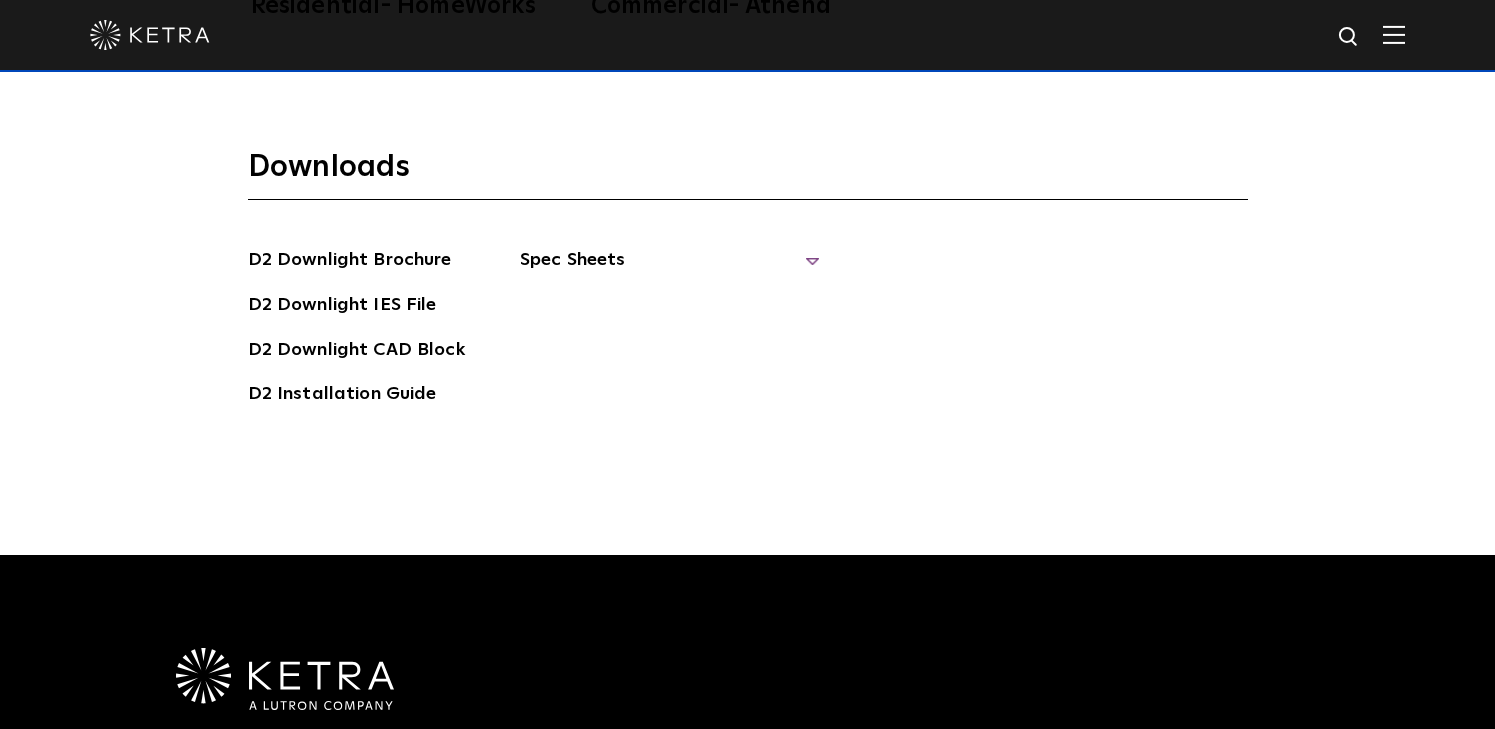 click on "Spec Sheets" at bounding box center (670, 268) 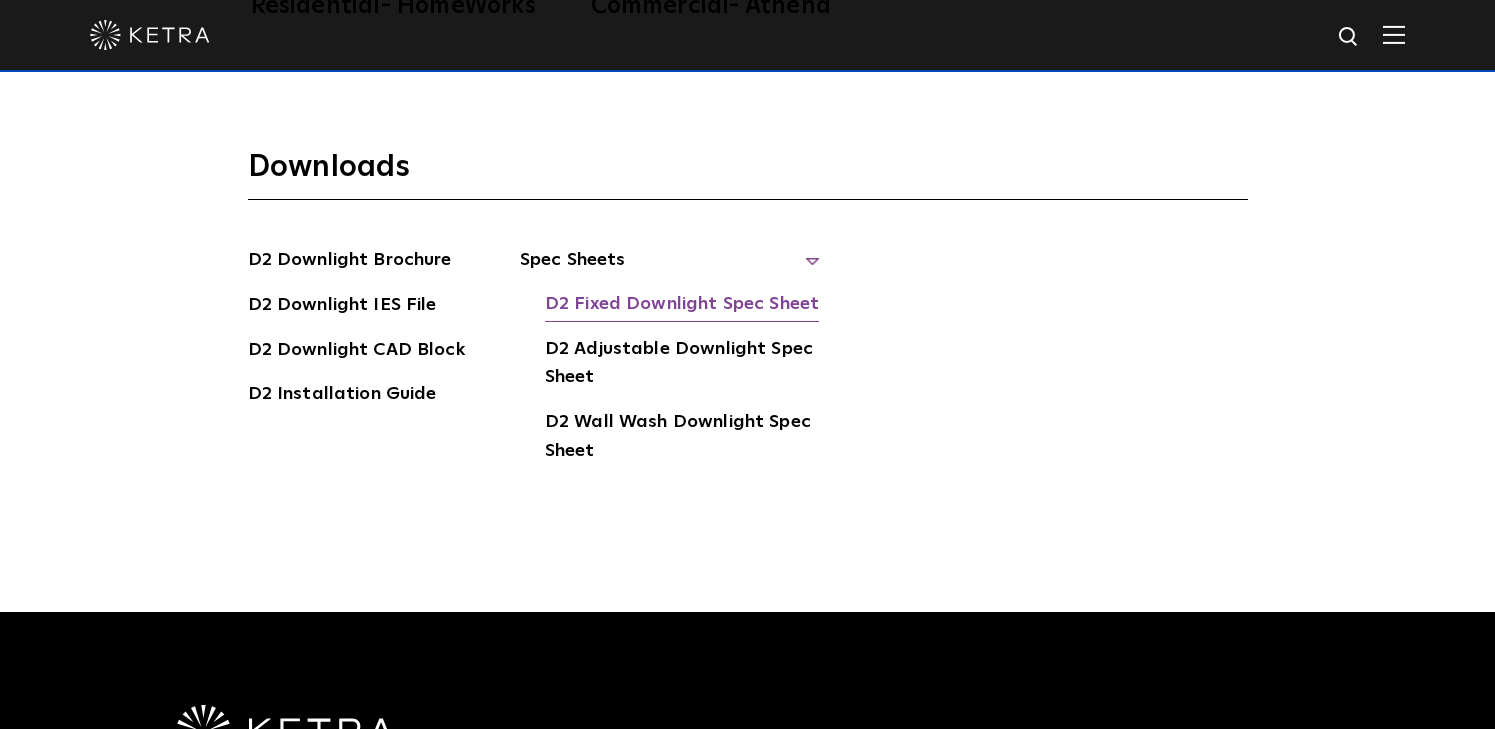 click on "D2 Fixed Downlight Spec Sheet" at bounding box center [682, 306] 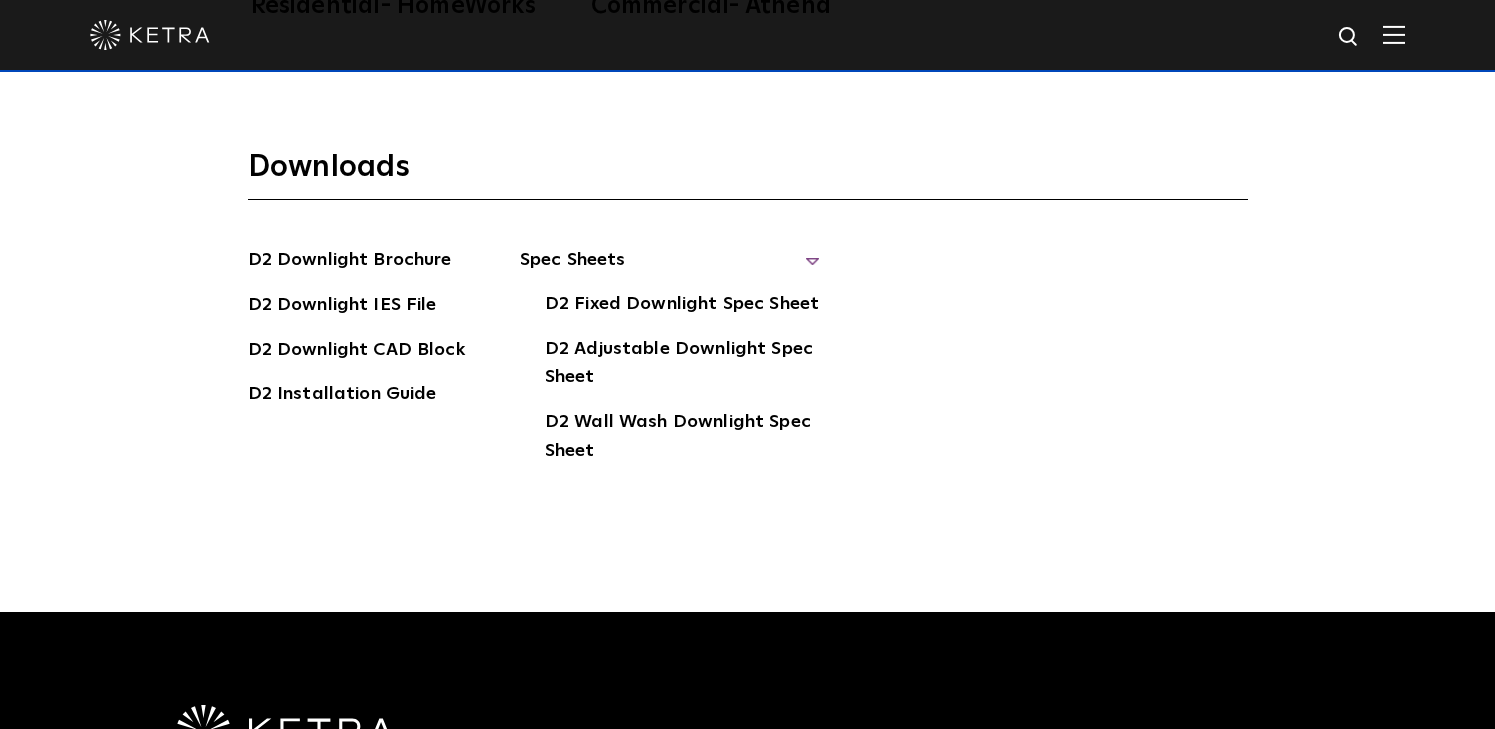 click at bounding box center (1394, 34) 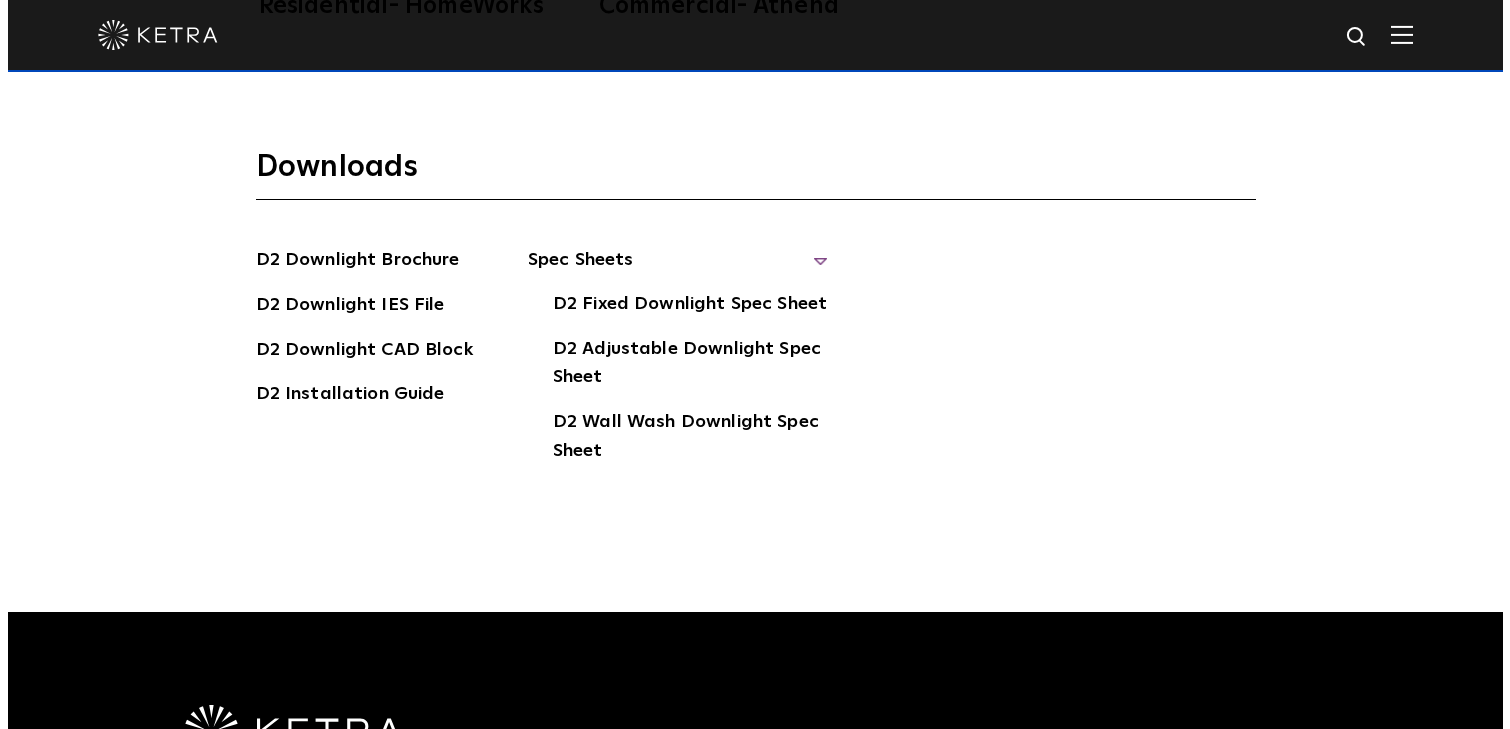 scroll, scrollTop: 5309, scrollLeft: 0, axis: vertical 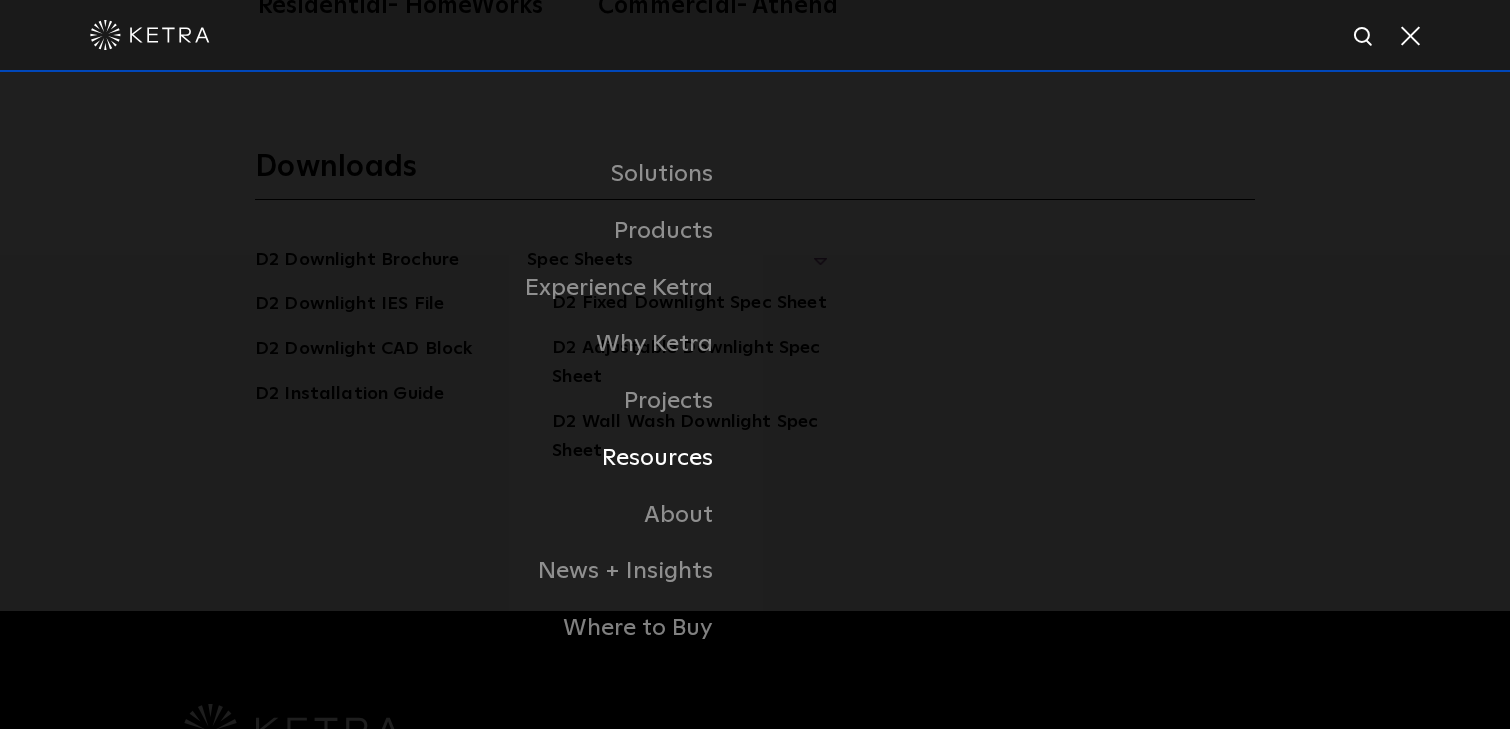 click on "Resources" at bounding box center [505, 458] 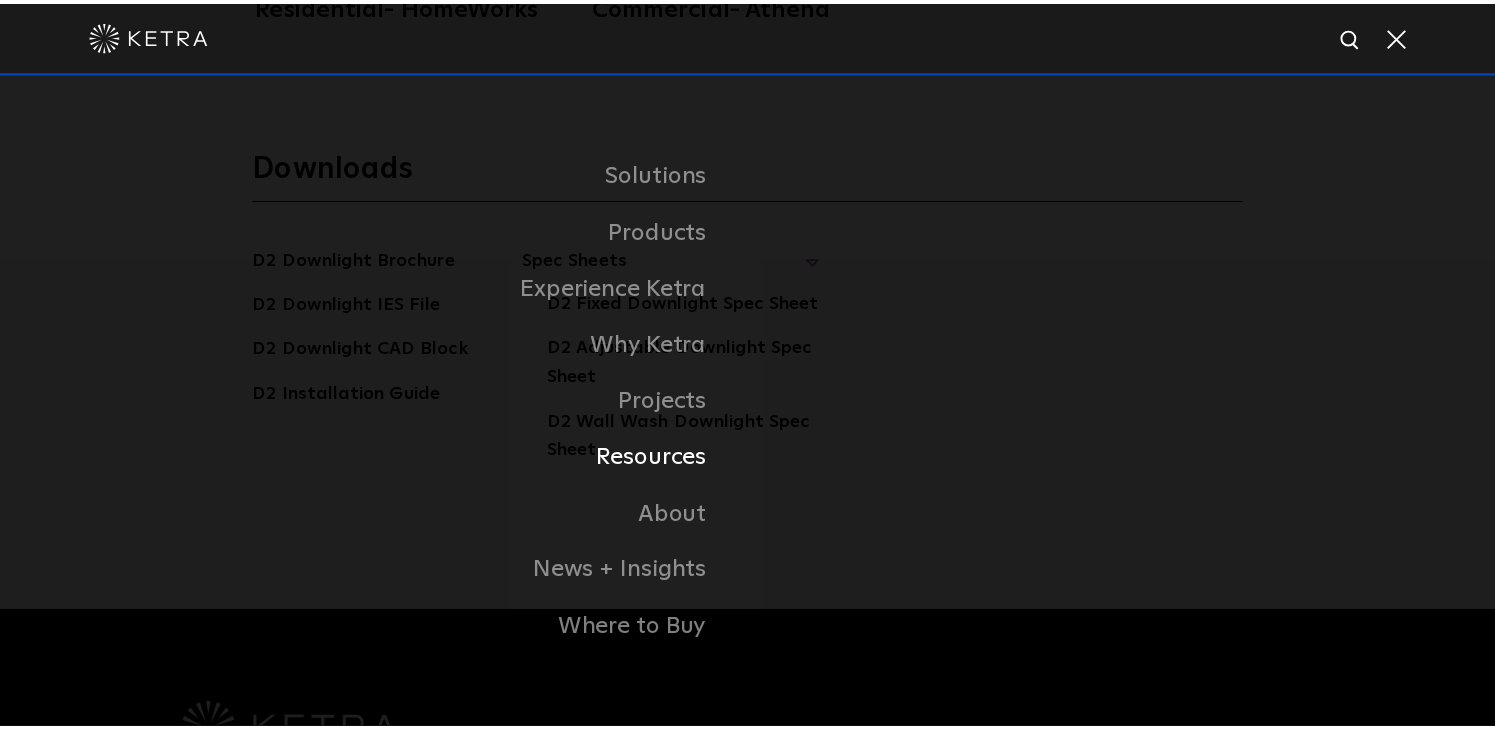 scroll, scrollTop: 5300, scrollLeft: 0, axis: vertical 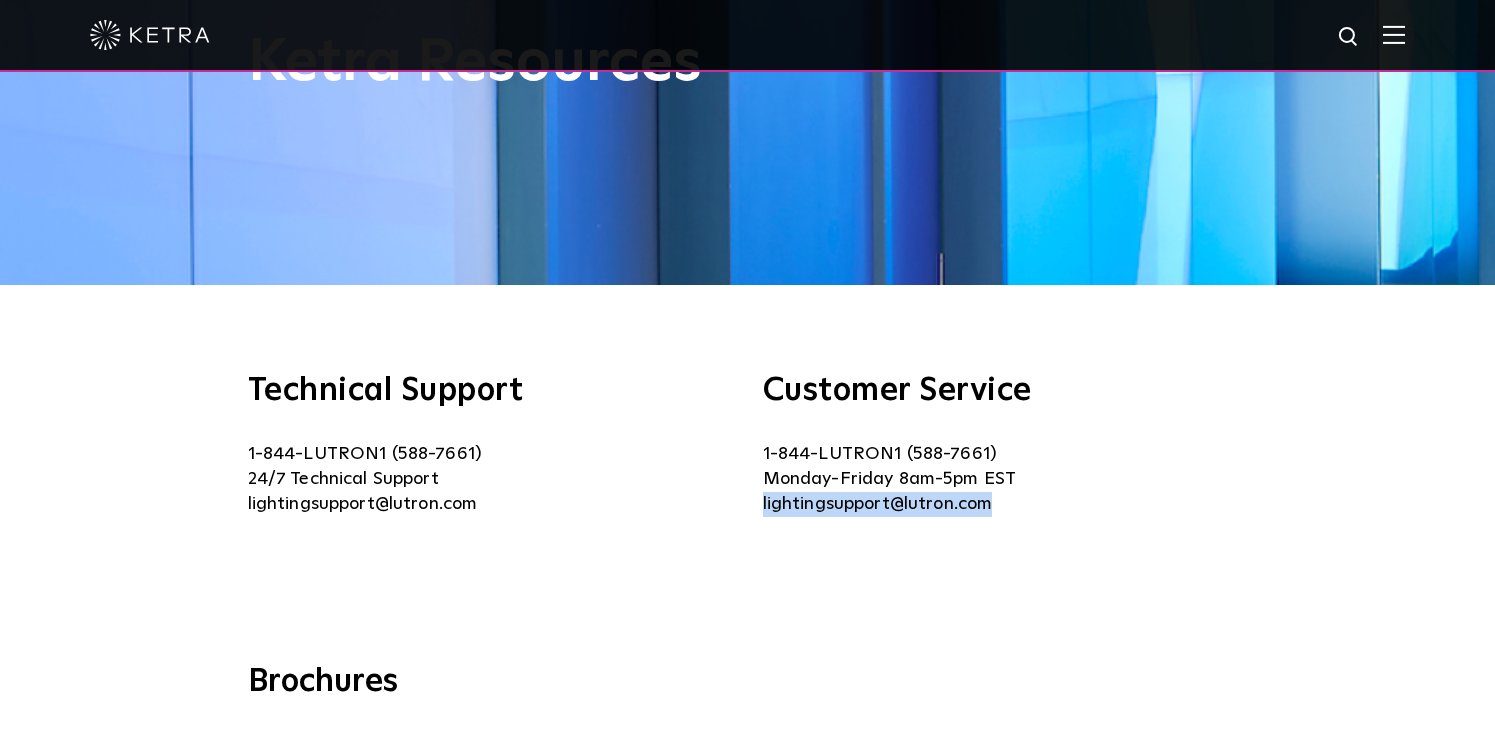 drag, startPoint x: 750, startPoint y: 508, endPoint x: 989, endPoint y: 518, distance: 239.2091 